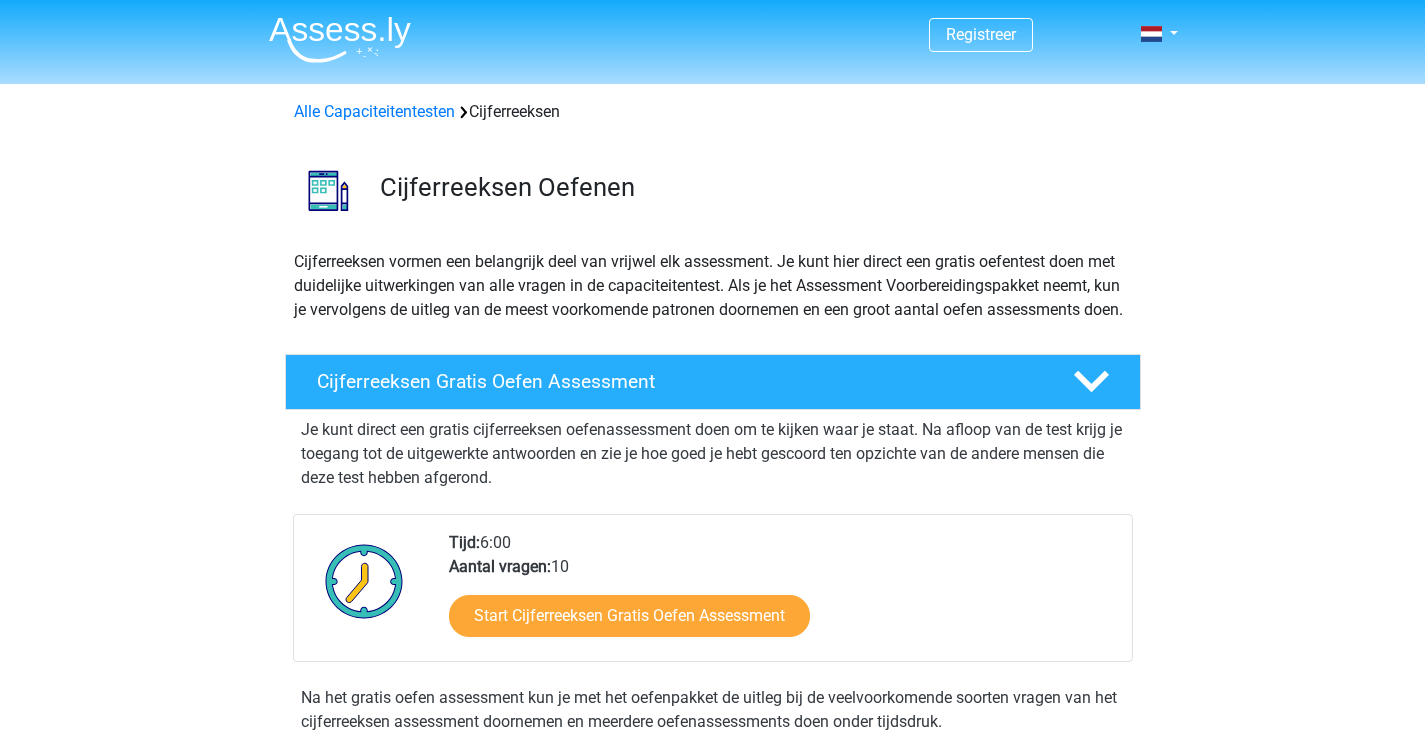 scroll, scrollTop: 200, scrollLeft: 0, axis: vertical 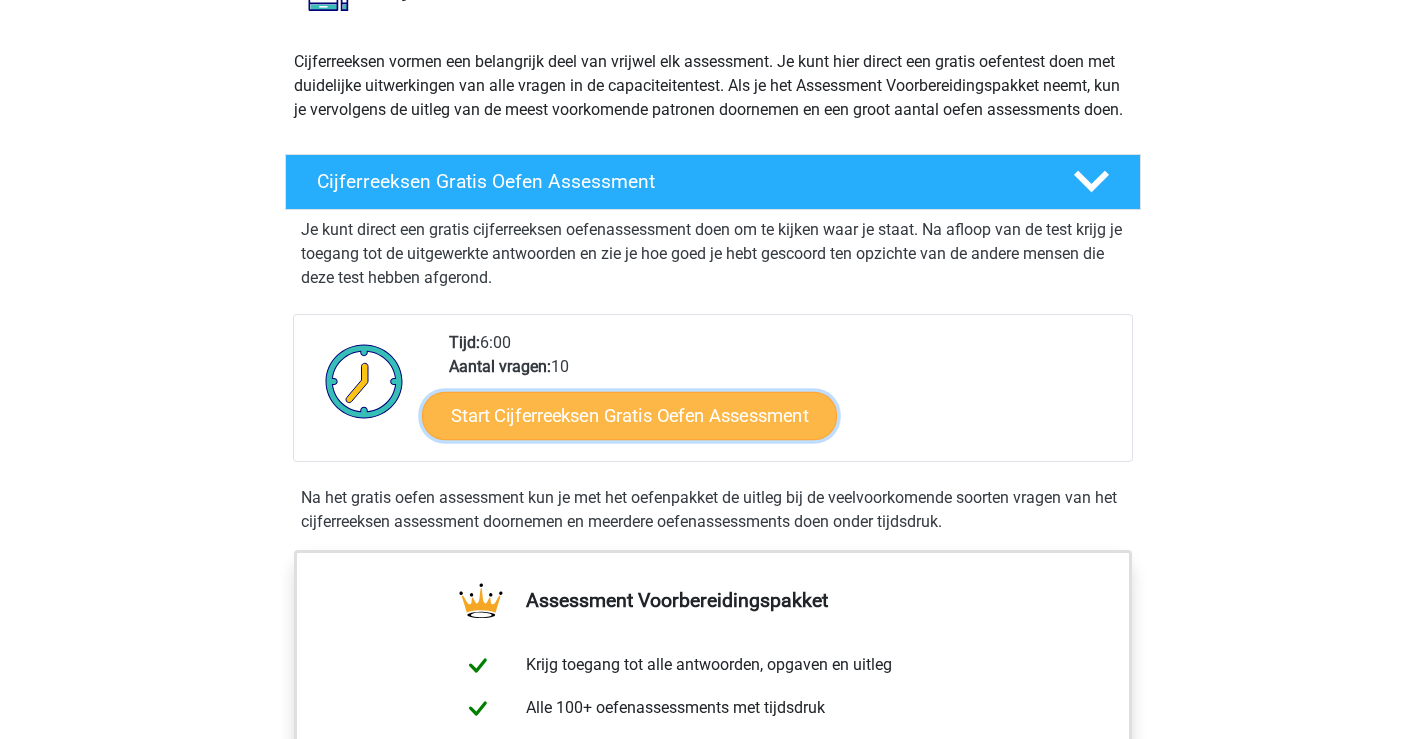 click on "Start Cijferreeksen
Gratis Oefen Assessment" at bounding box center [629, 415] 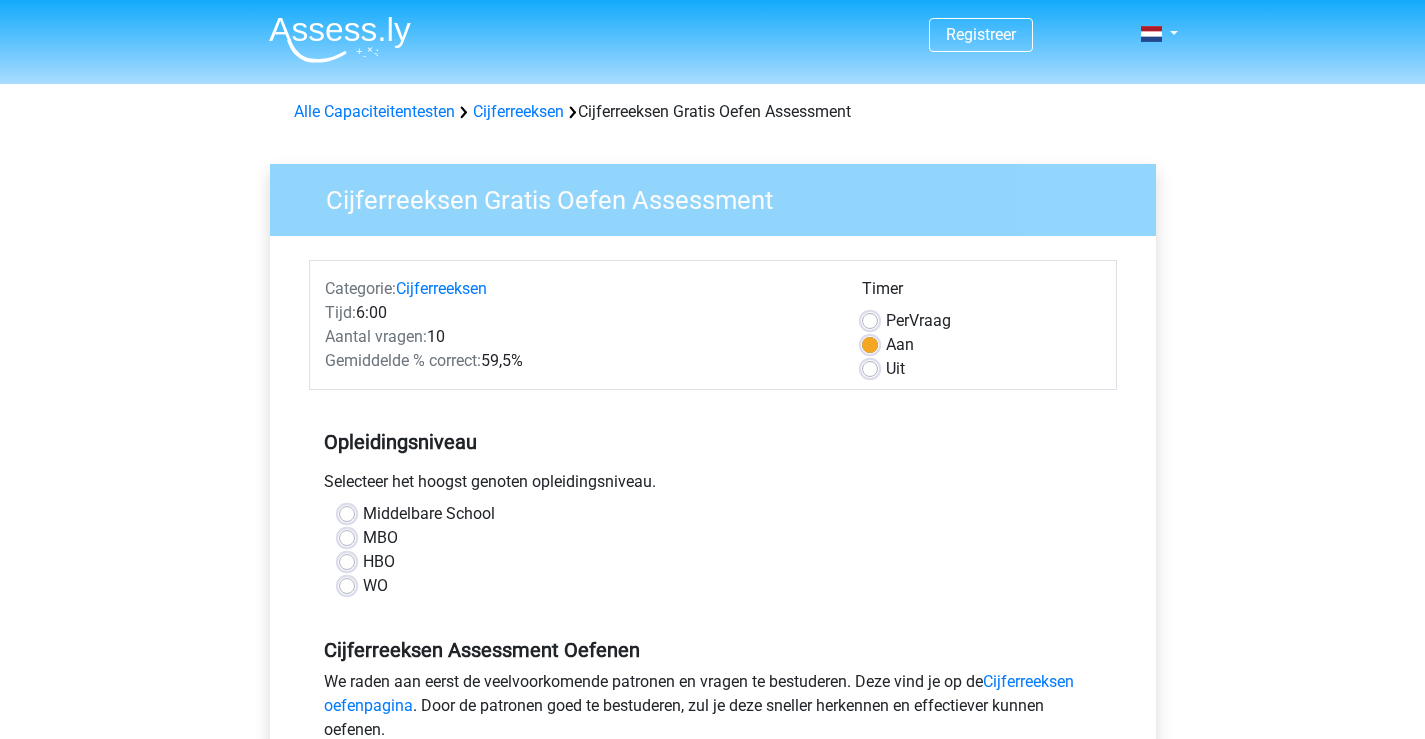 scroll, scrollTop: 0, scrollLeft: 0, axis: both 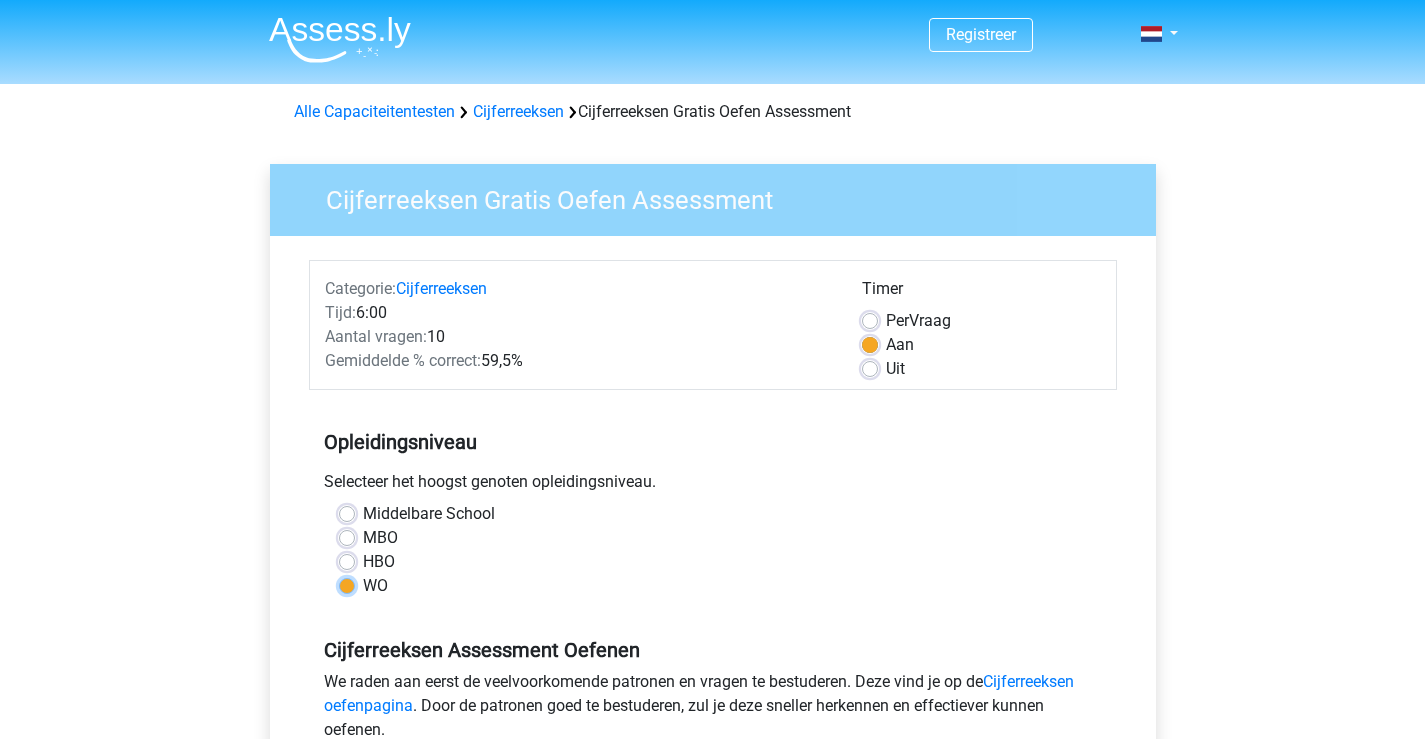 click on "WO" at bounding box center [347, 584] 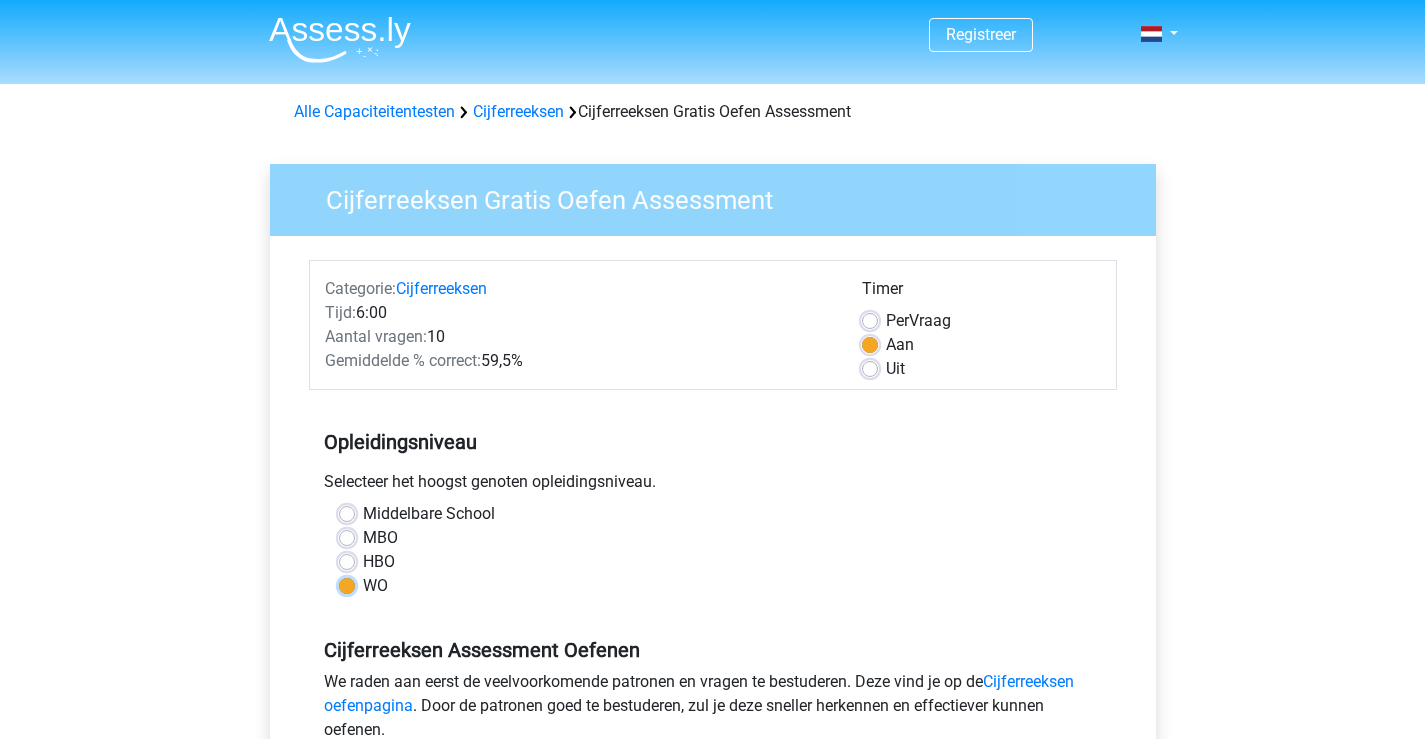 scroll, scrollTop: 300, scrollLeft: 0, axis: vertical 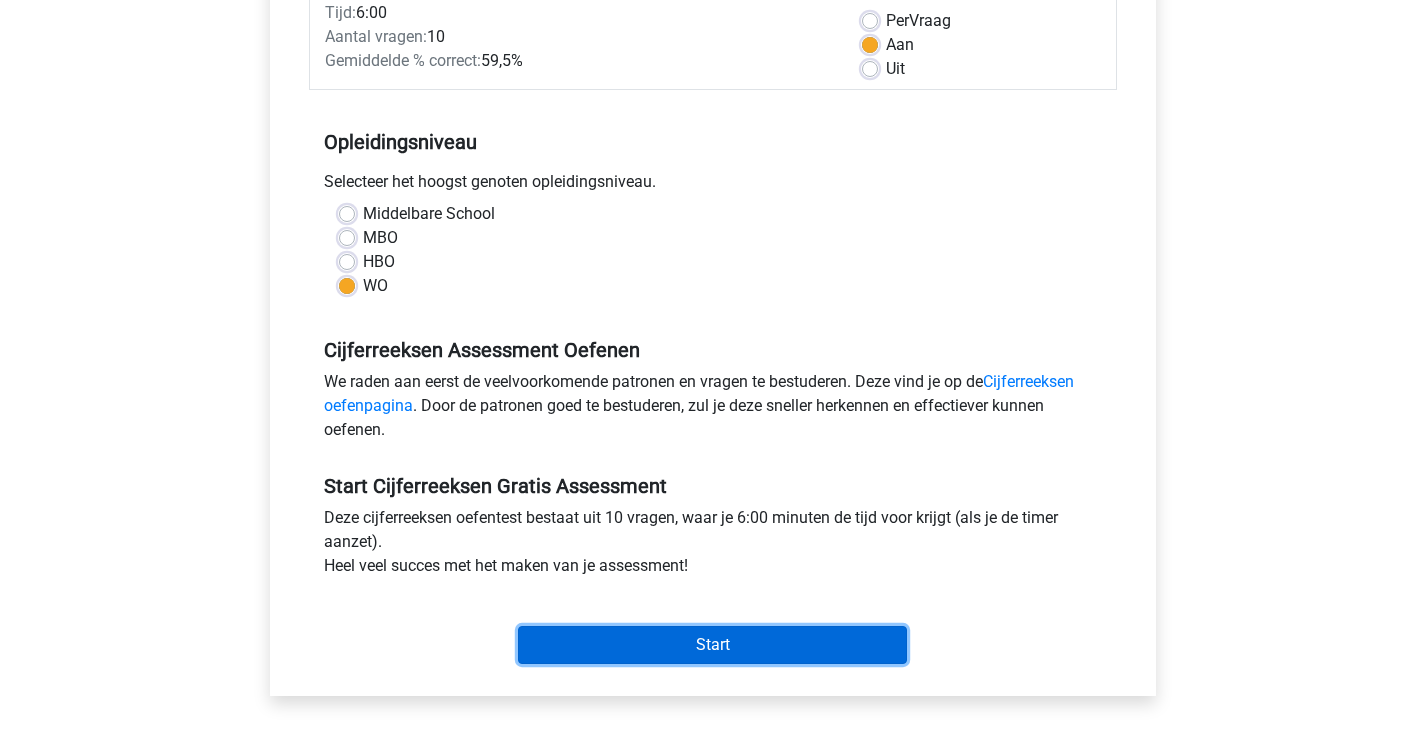 click on "Start" at bounding box center (712, 645) 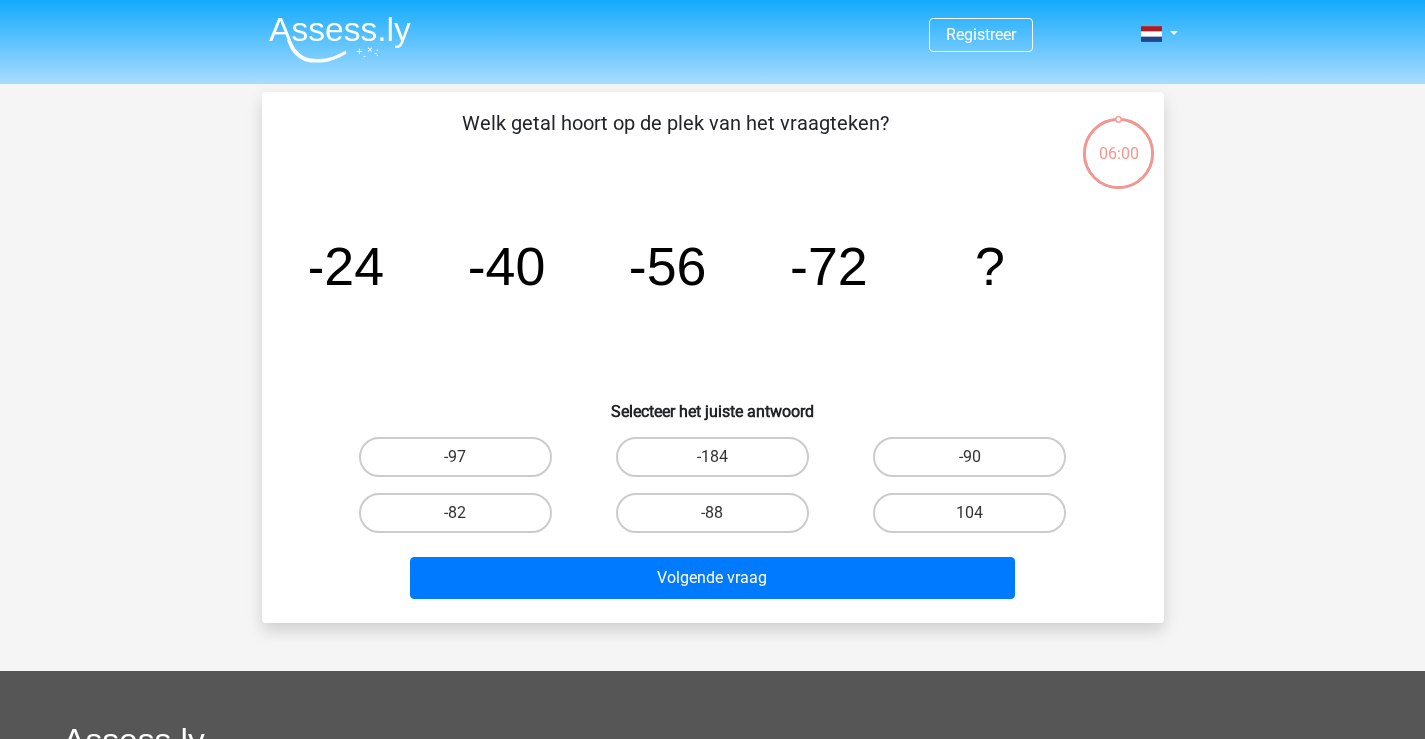 scroll, scrollTop: 0, scrollLeft: 0, axis: both 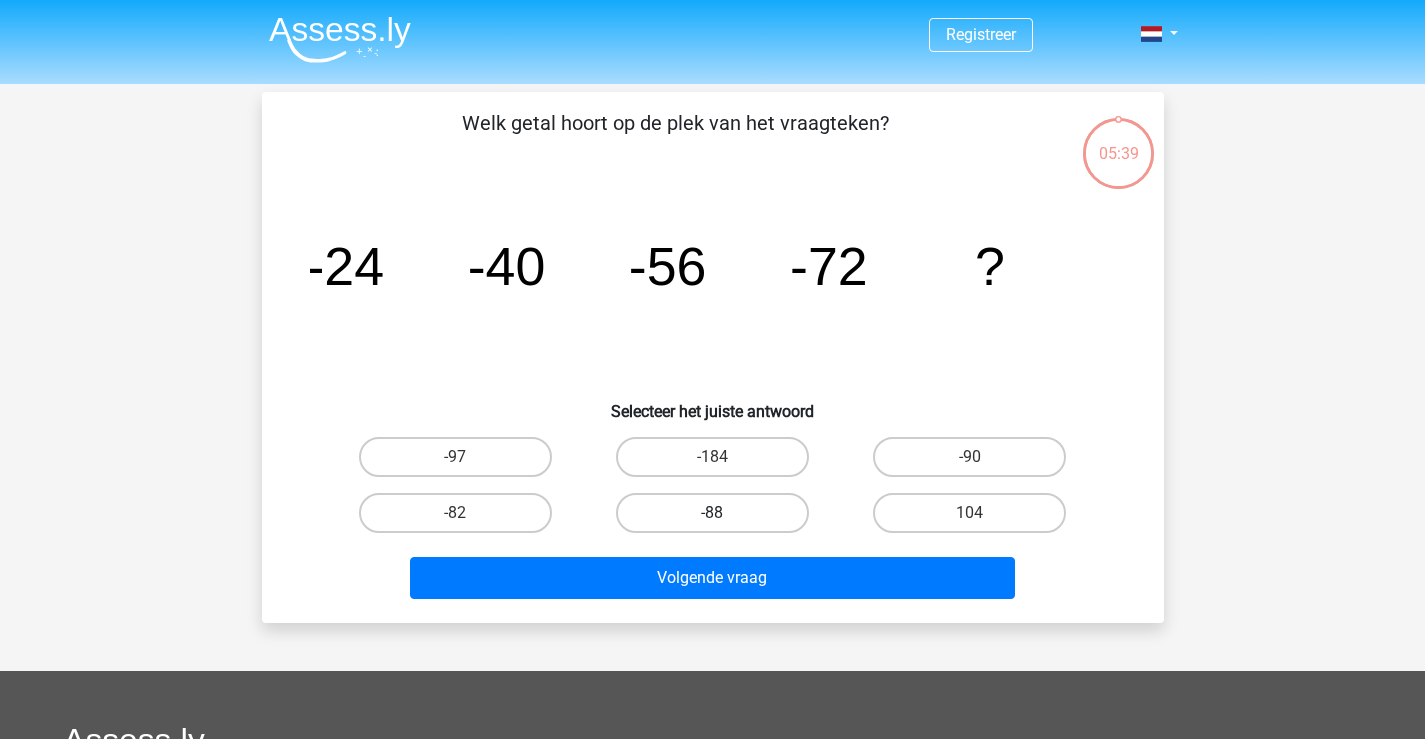click on "-88" at bounding box center (712, 513) 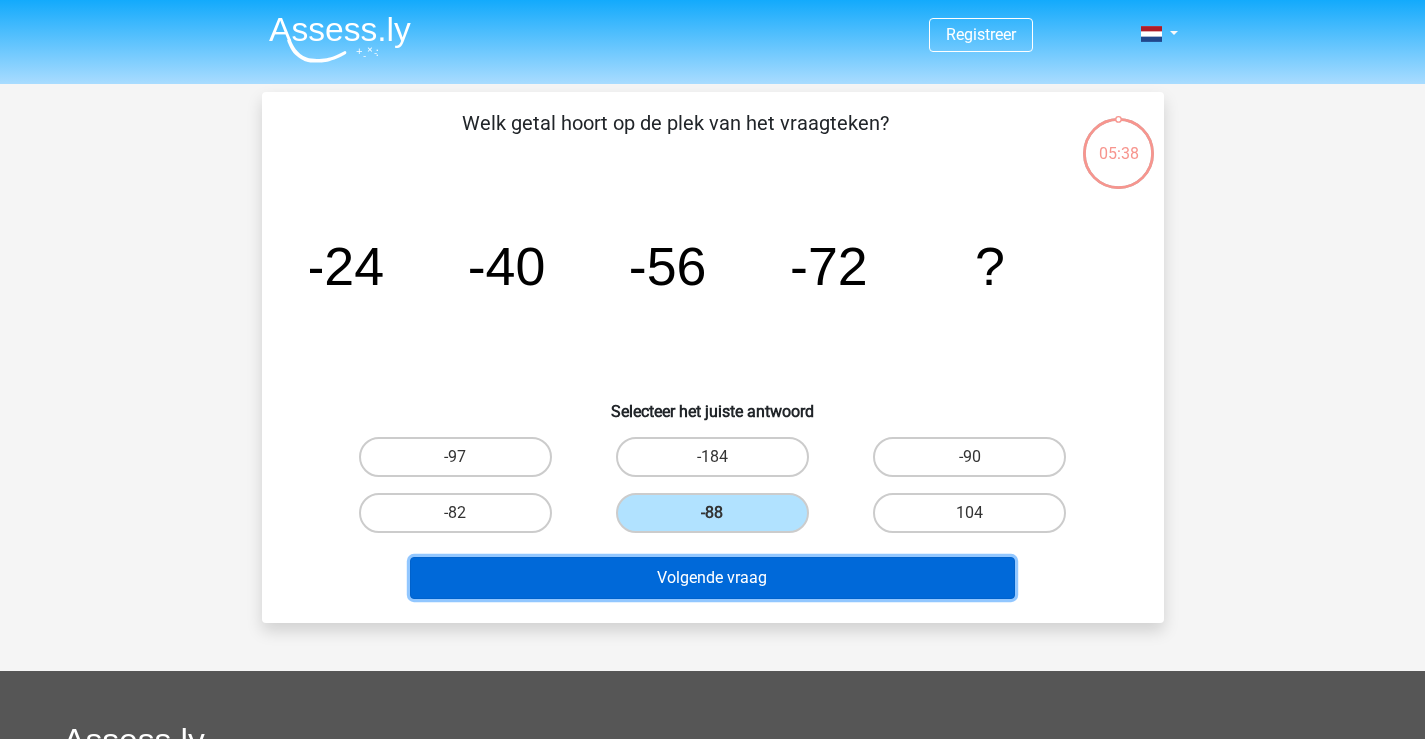 click on "Volgende vraag" at bounding box center (712, 578) 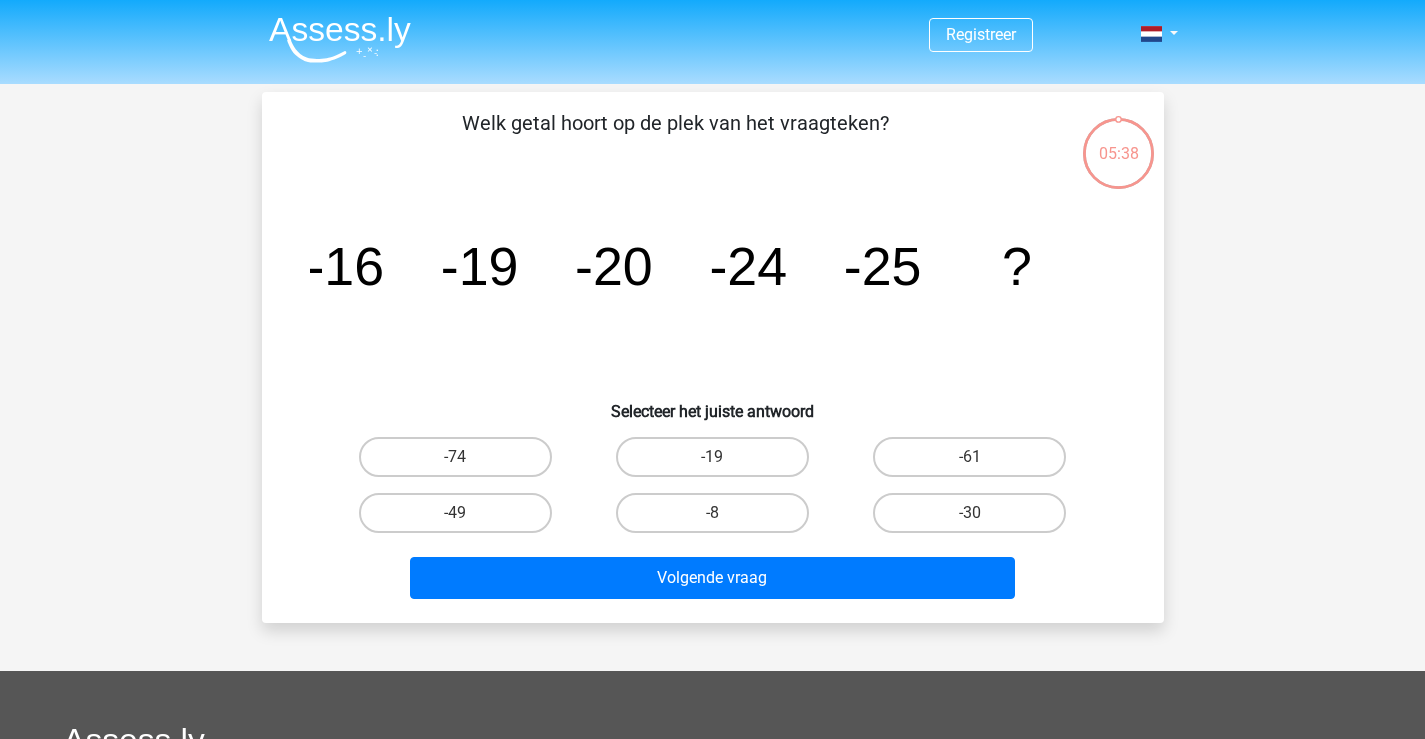 scroll, scrollTop: 92, scrollLeft: 0, axis: vertical 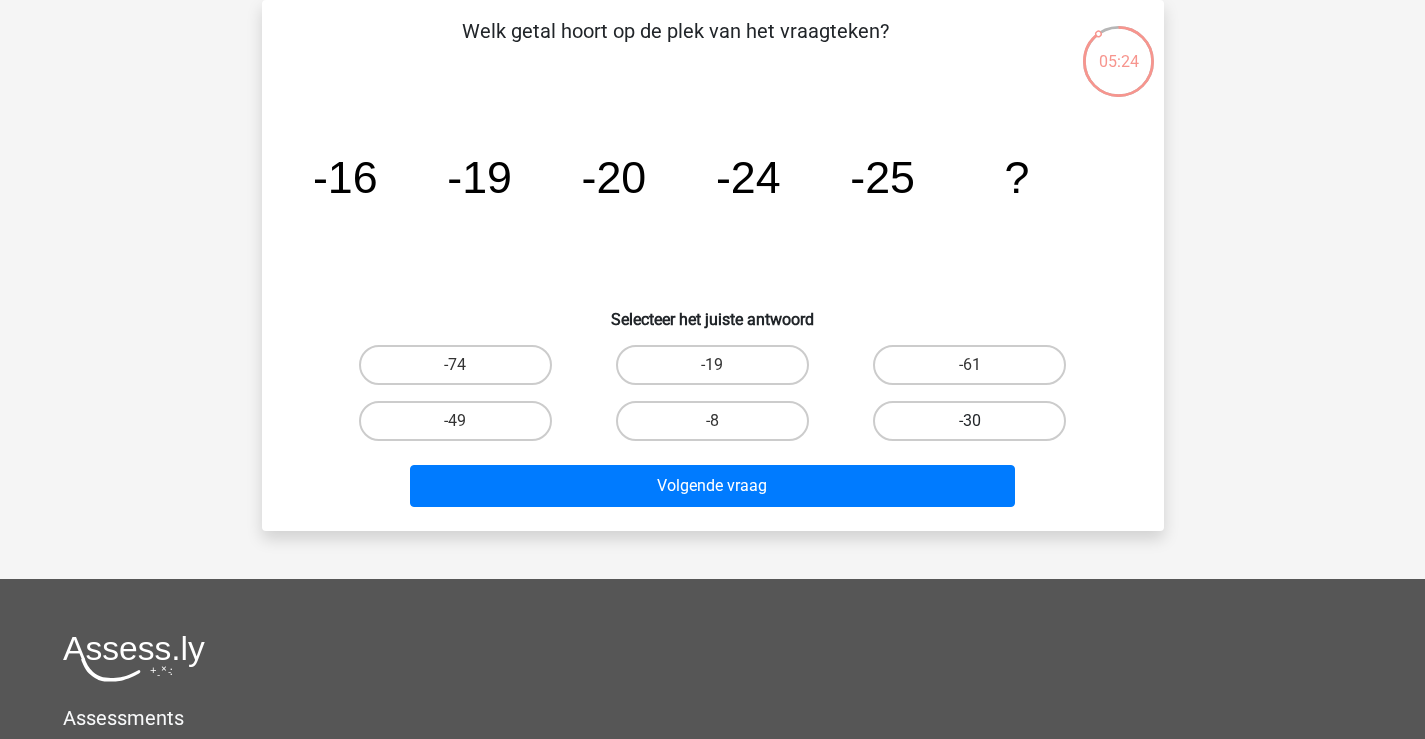 click on "-30" at bounding box center (969, 421) 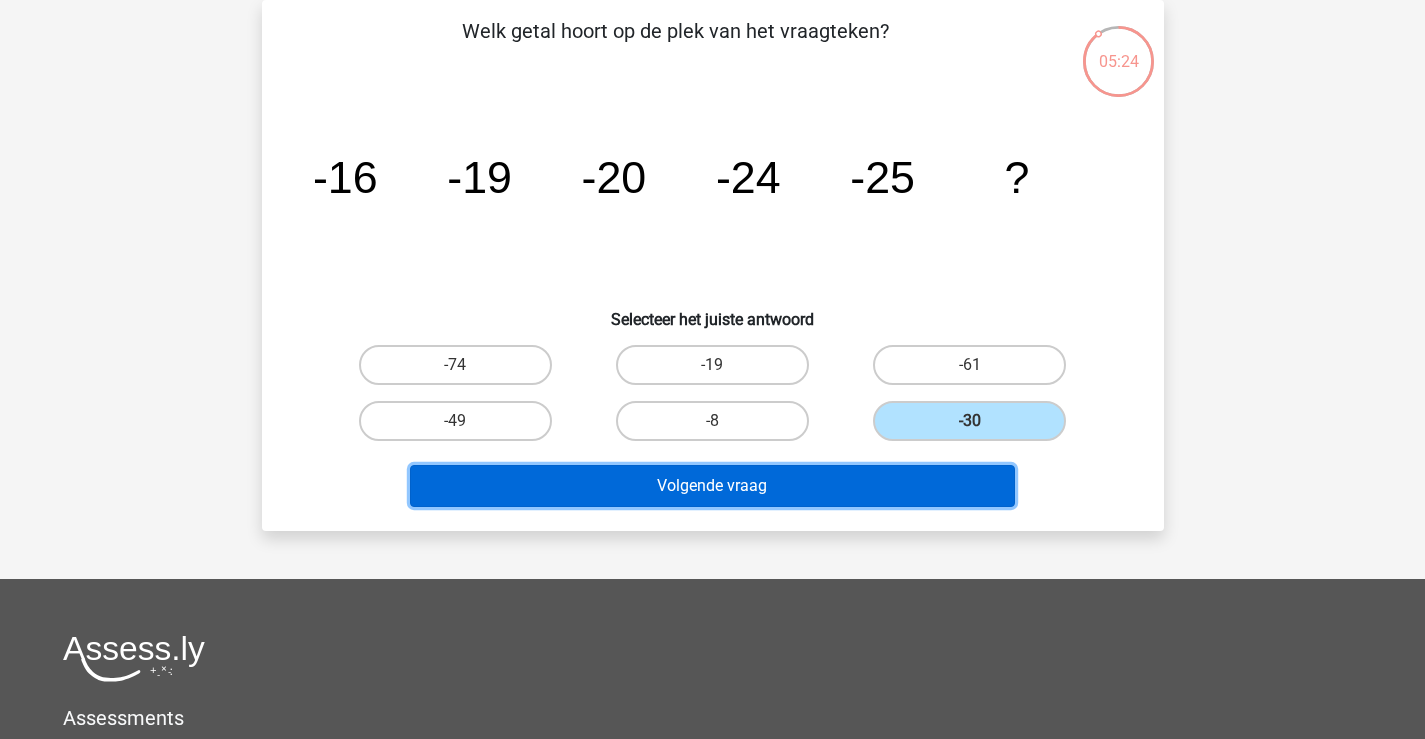 click on "Volgende vraag" at bounding box center (712, 486) 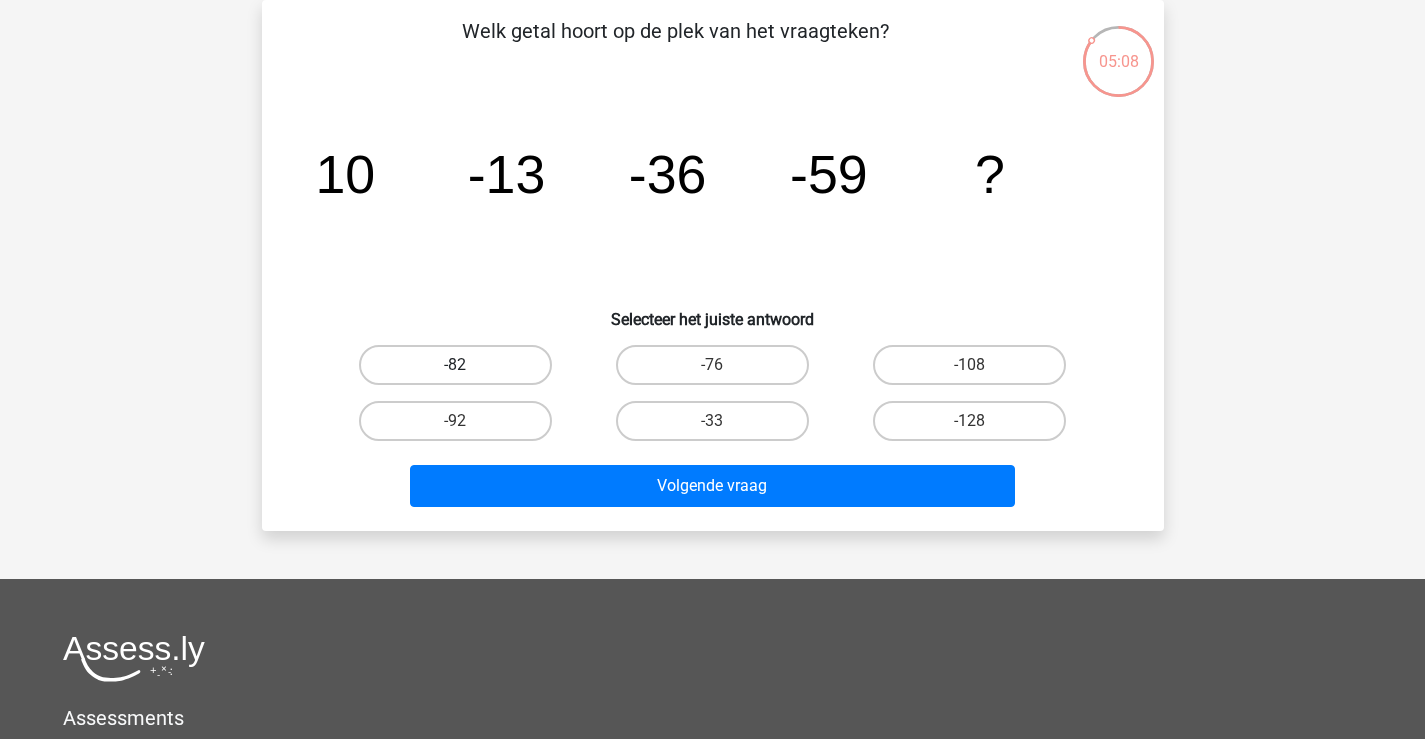 click on "-82" at bounding box center (455, 365) 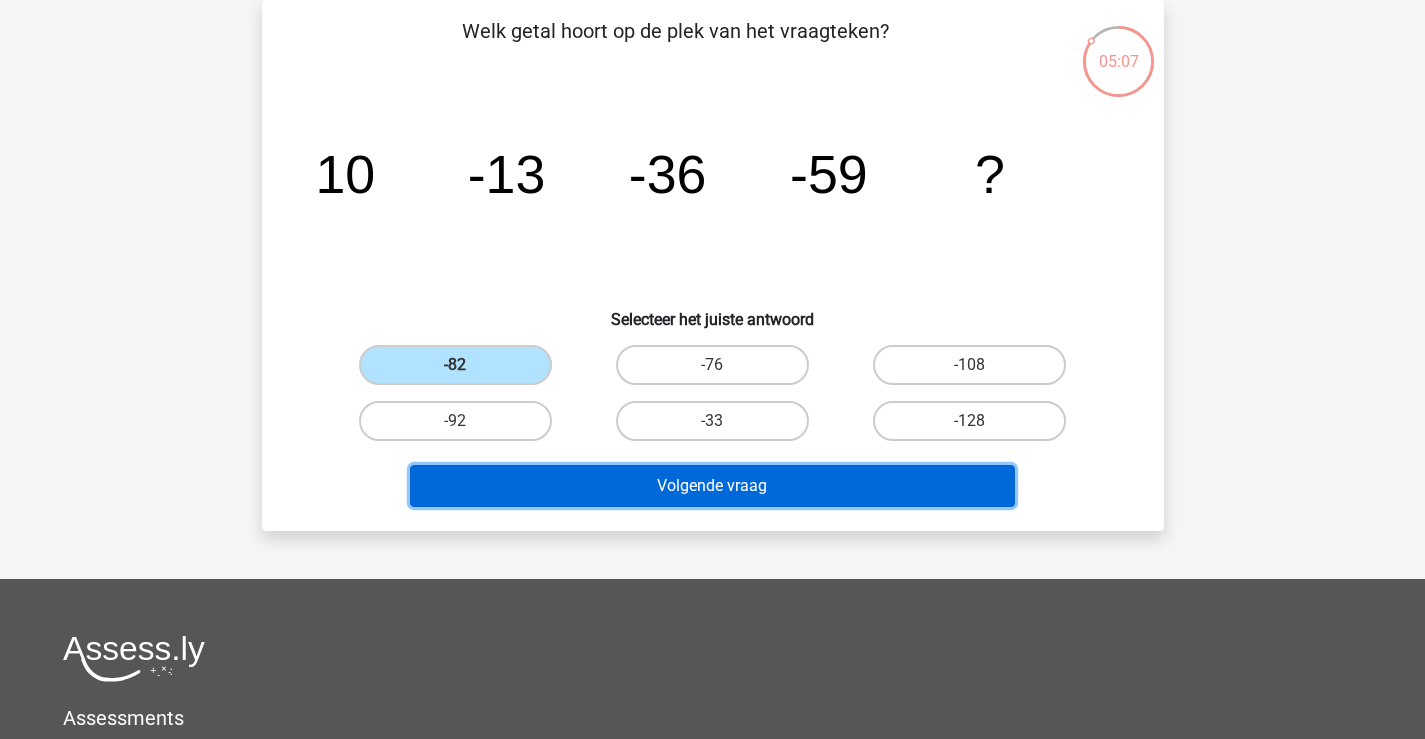 click on "Volgende vraag" at bounding box center [712, 486] 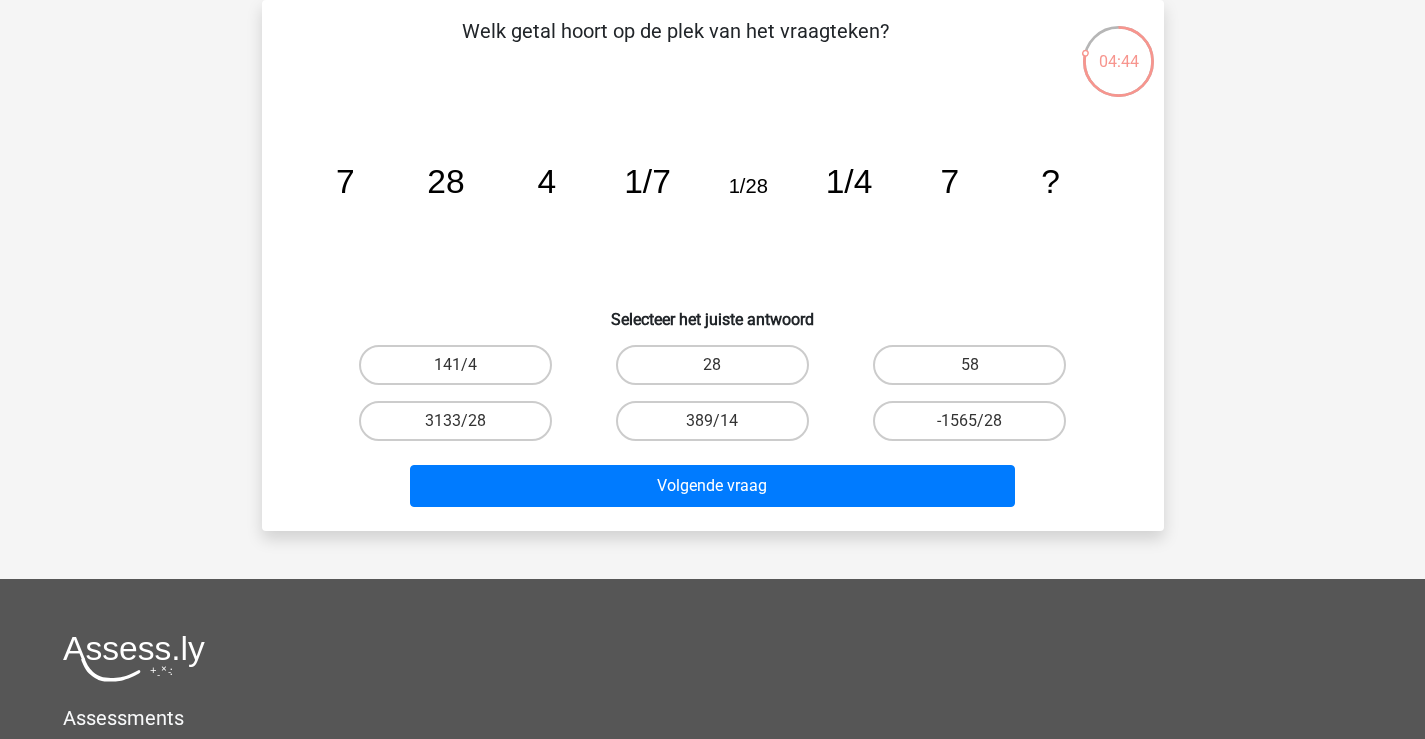 click on "28" at bounding box center (718, 371) 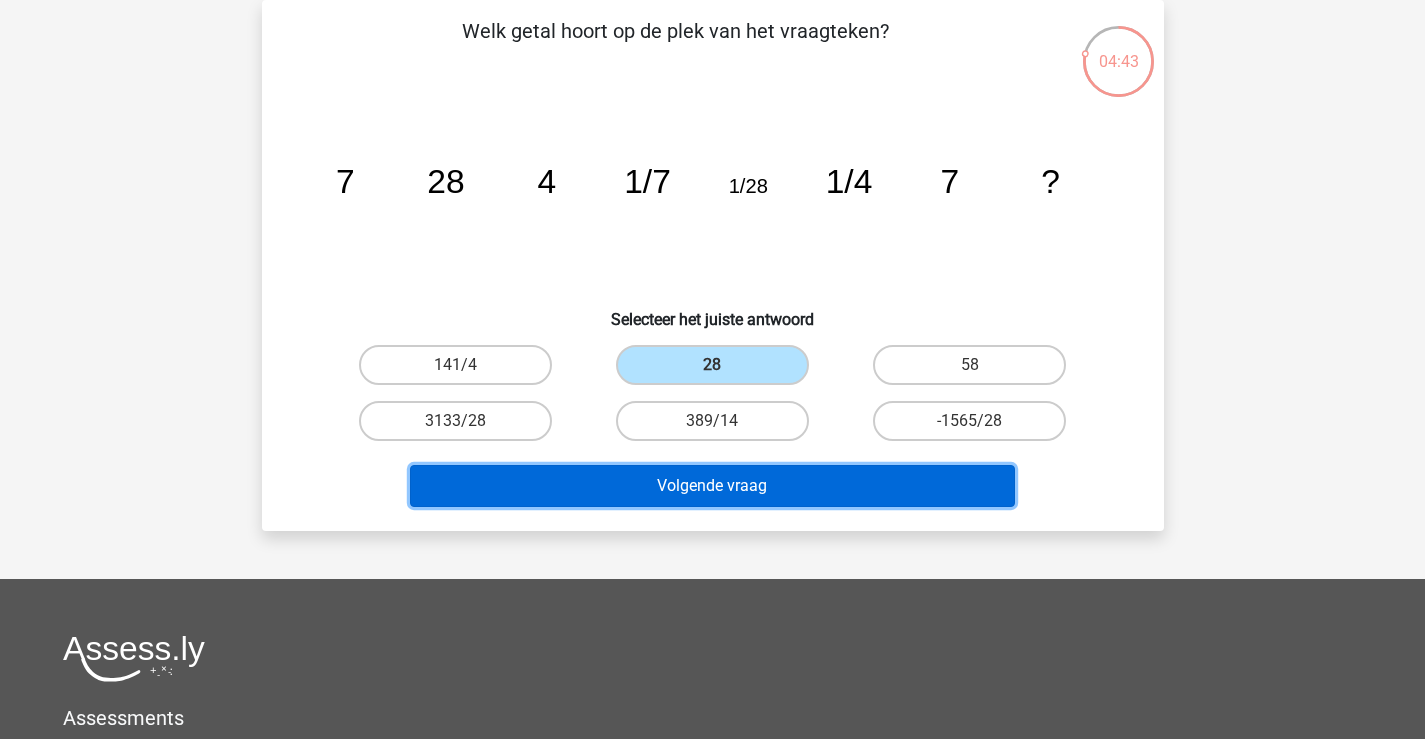 click on "Volgende vraag" at bounding box center [712, 486] 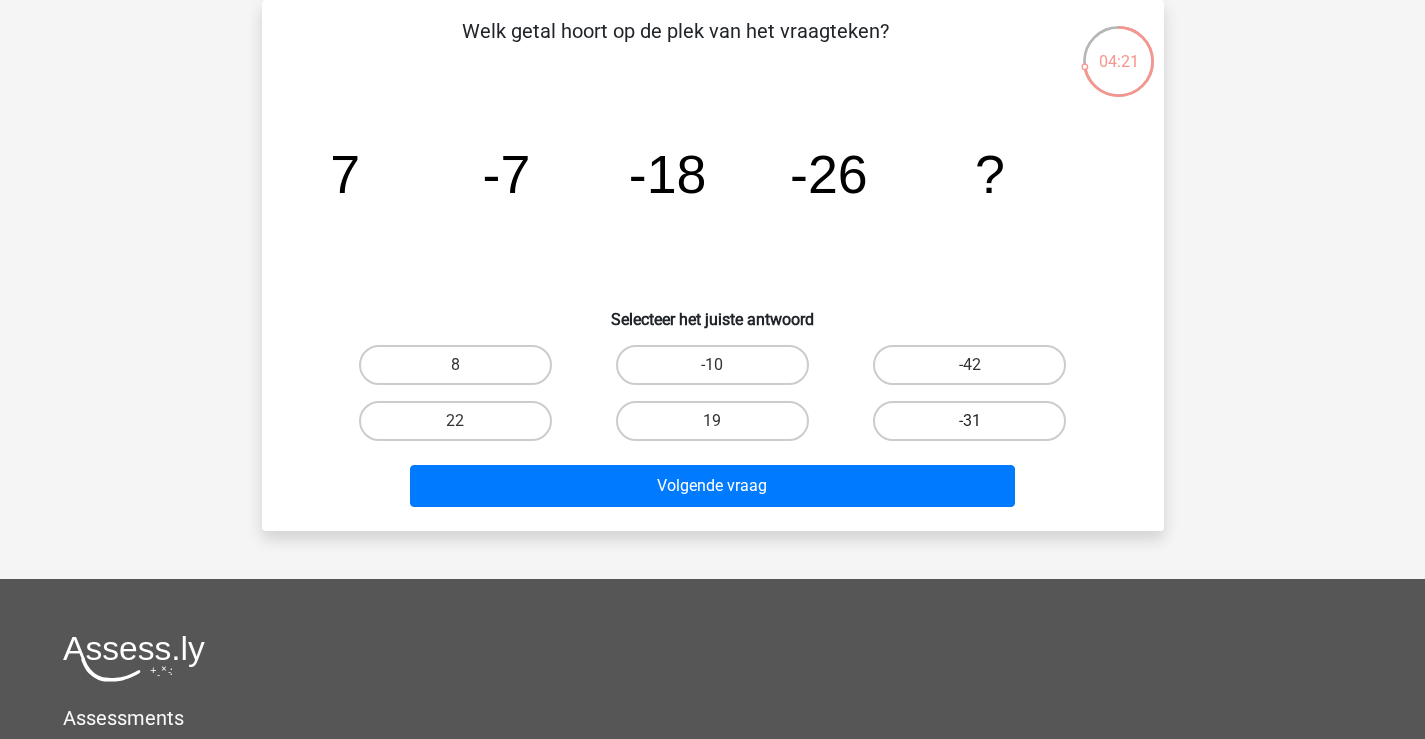 click on "-31" at bounding box center (969, 421) 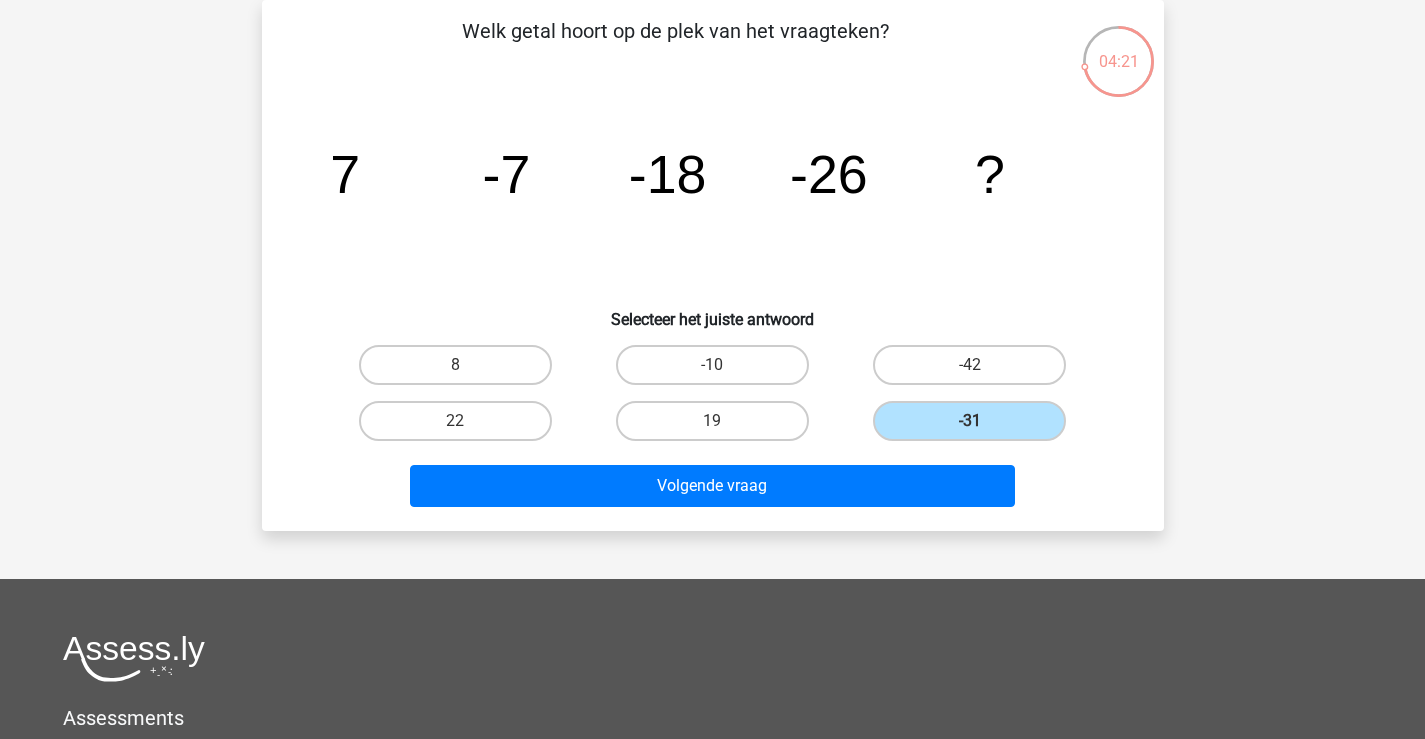 click on "Volgende vraag" at bounding box center (713, 482) 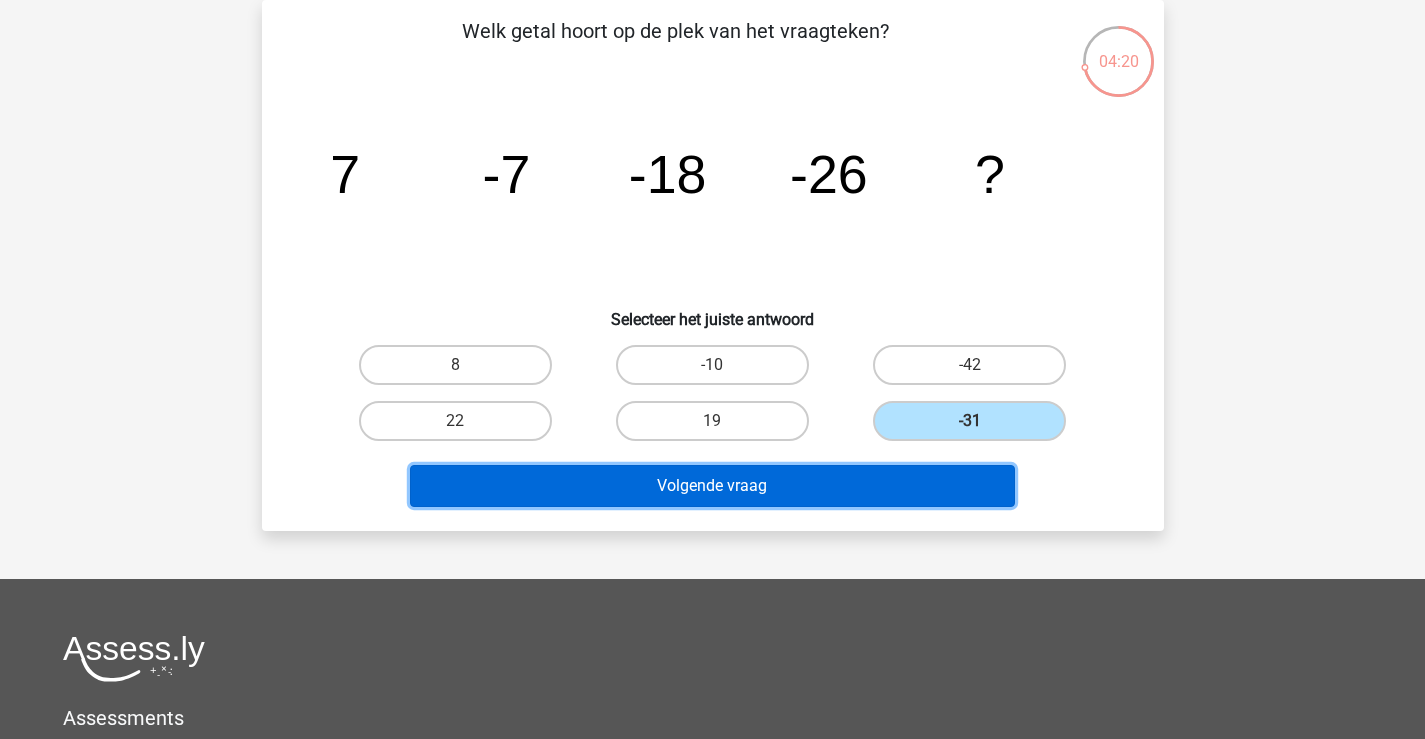 click on "Volgende vraag" at bounding box center [712, 486] 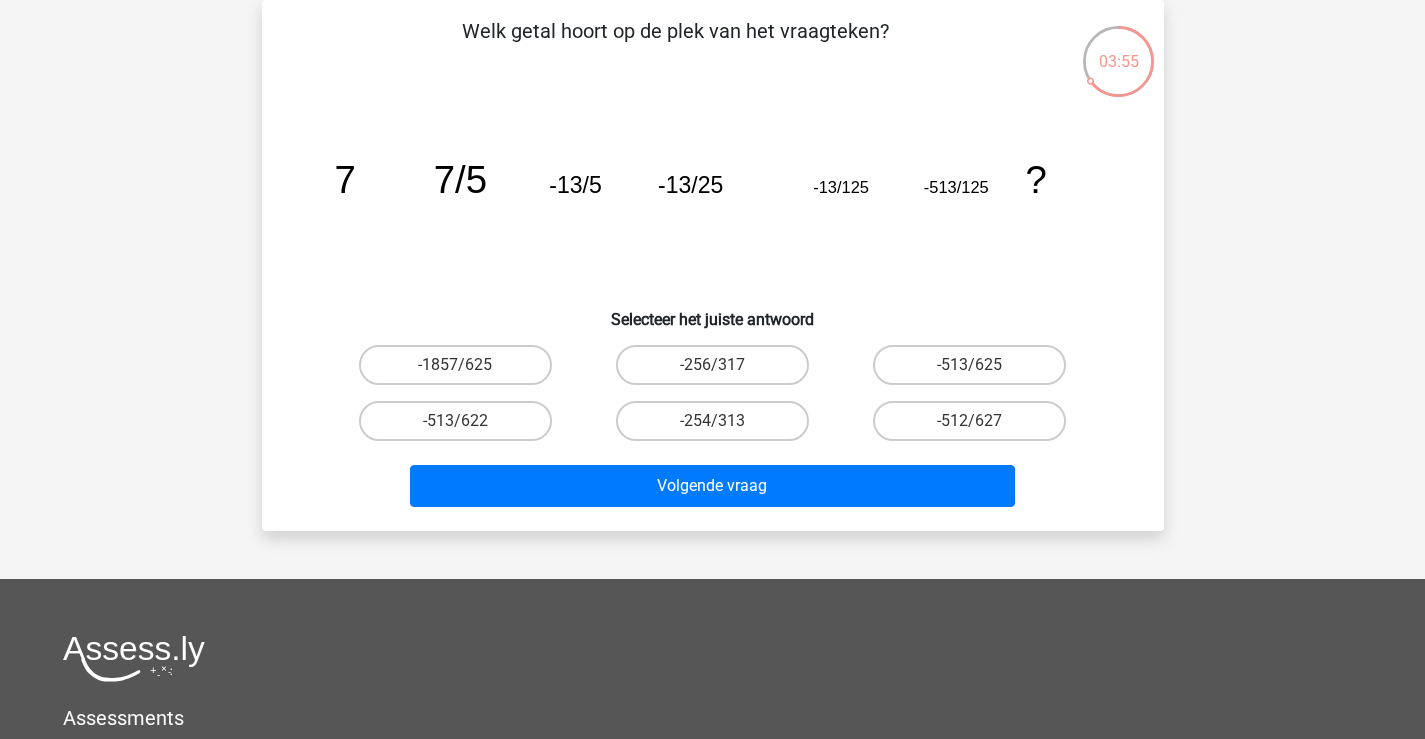 click on "-513/625" at bounding box center (976, 371) 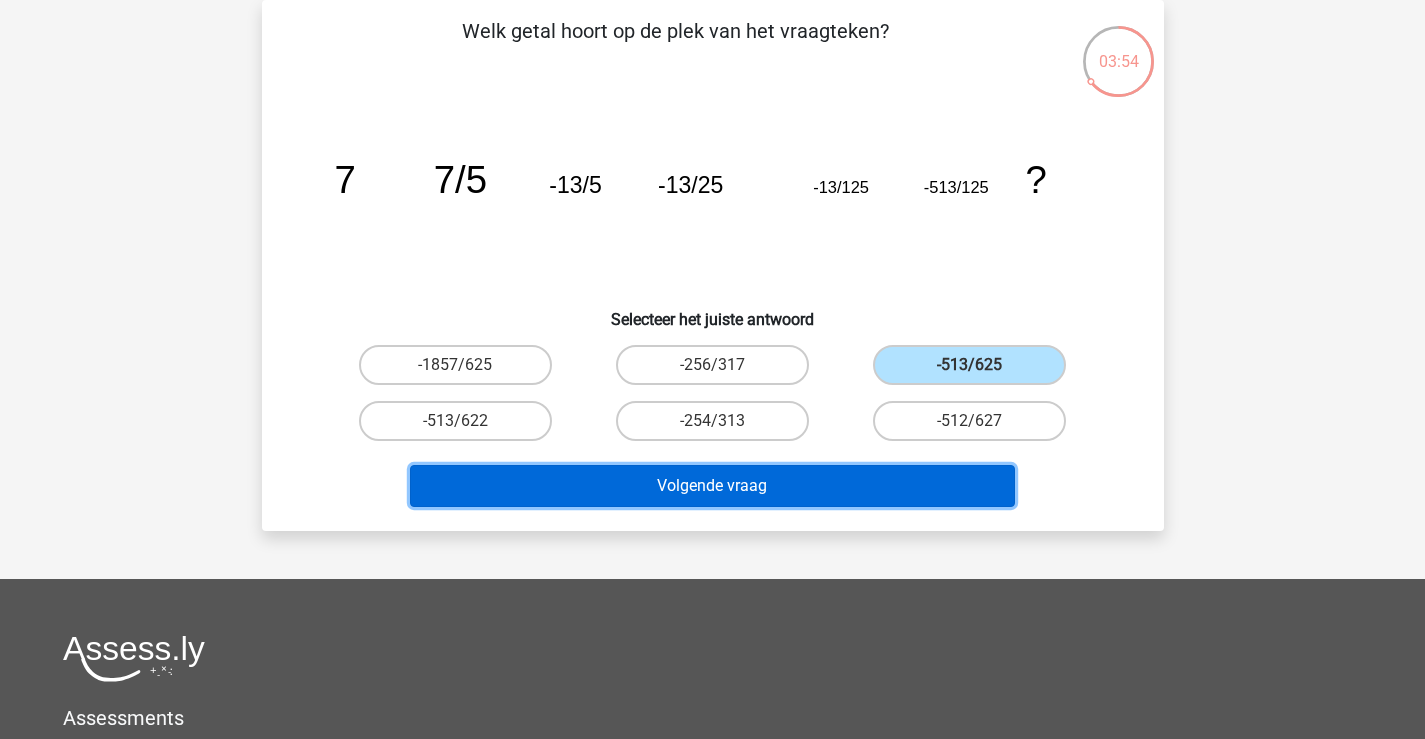 click on "Volgende vraag" at bounding box center [712, 486] 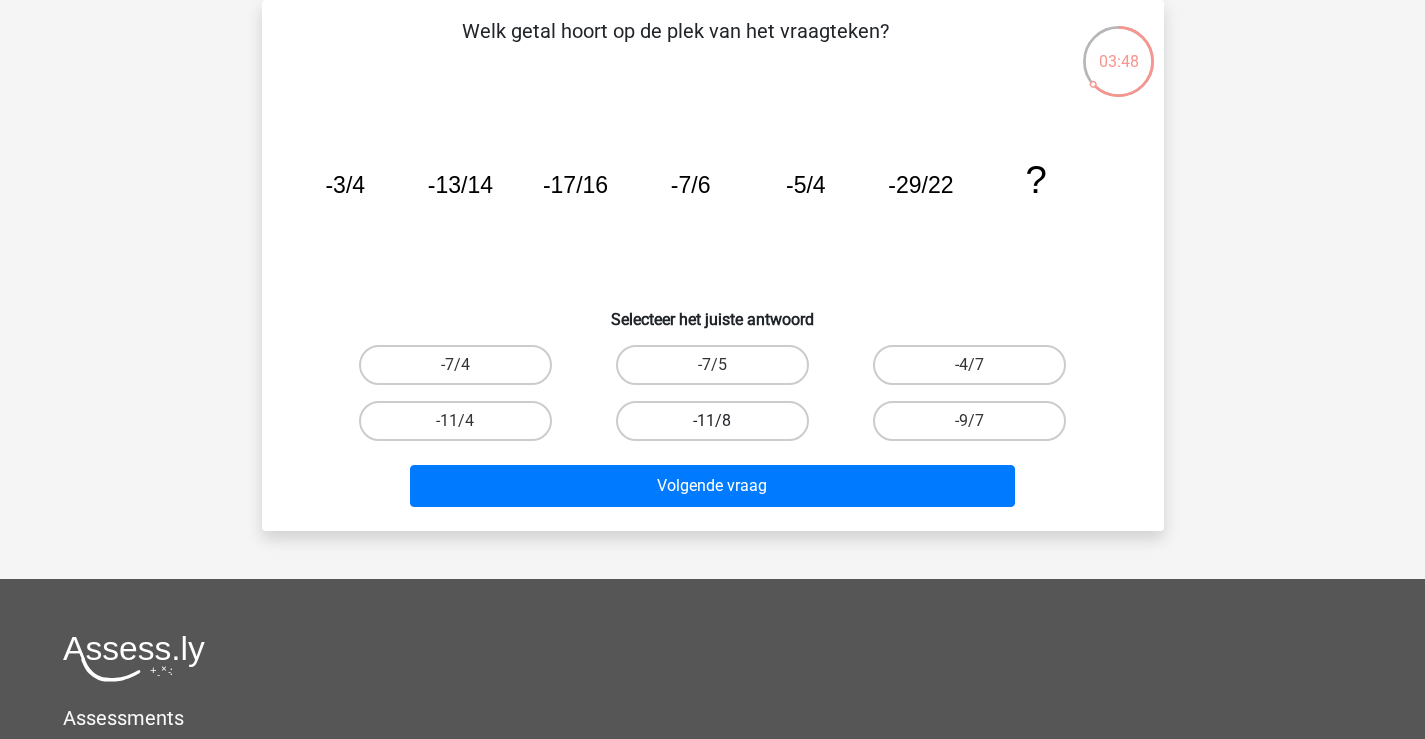 click on "-11/8" at bounding box center [712, 421] 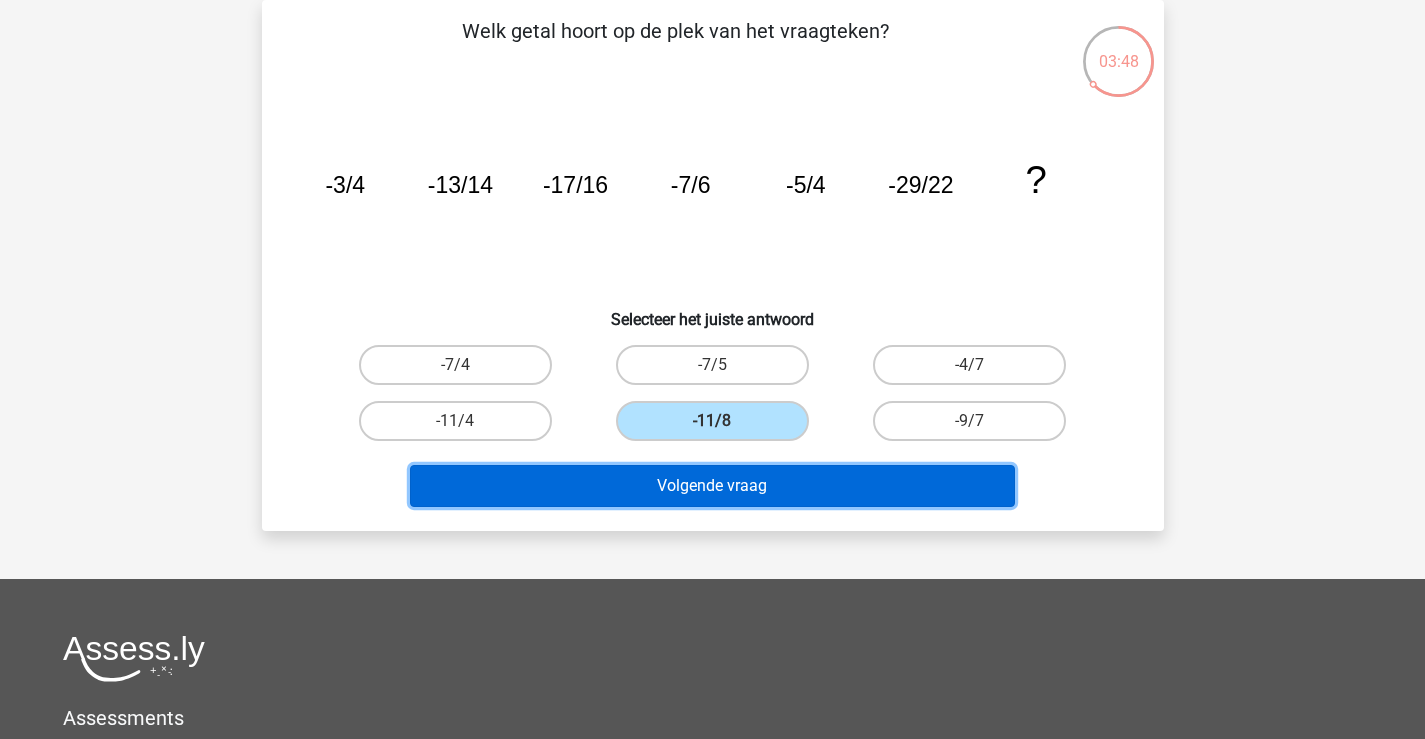 click on "Volgende vraag" at bounding box center [712, 486] 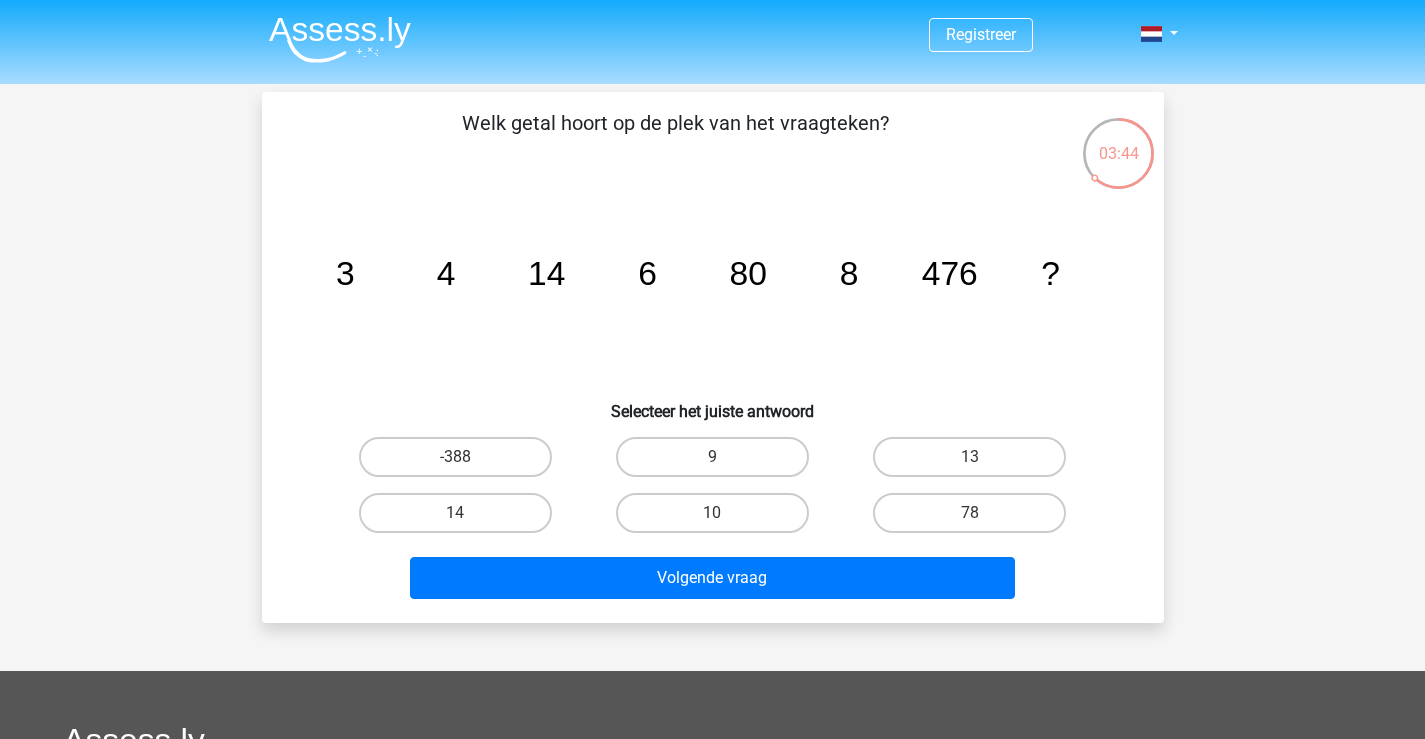 scroll, scrollTop: 100, scrollLeft: 0, axis: vertical 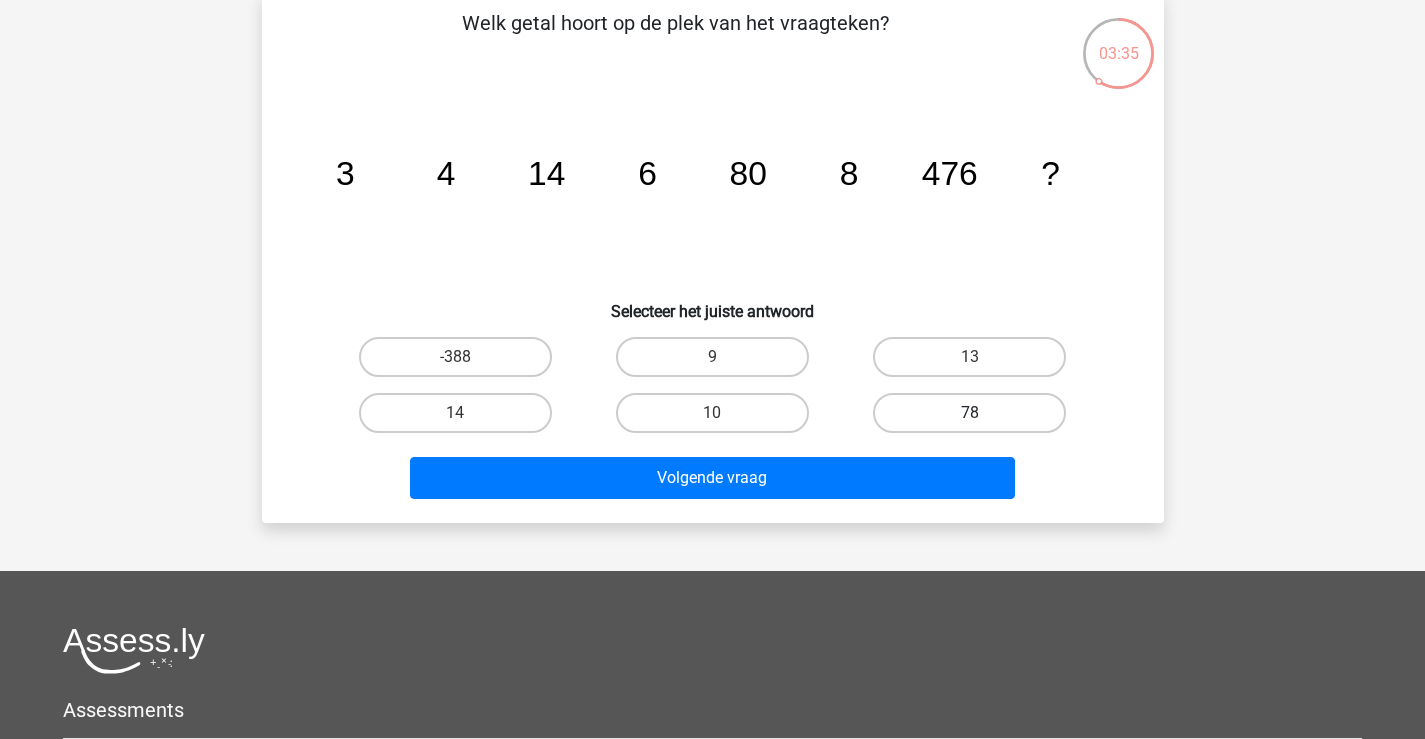 click on "78" at bounding box center (969, 413) 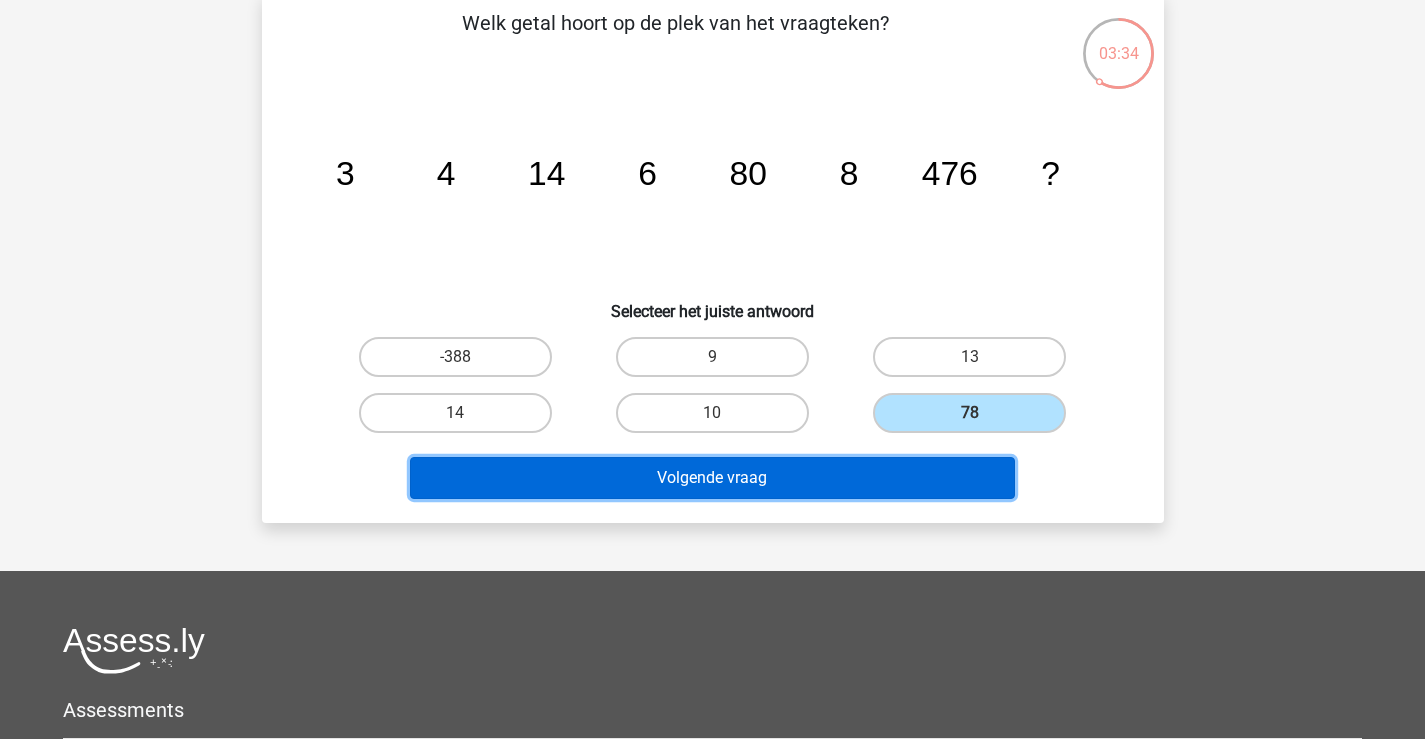 click on "Volgende vraag" at bounding box center [712, 478] 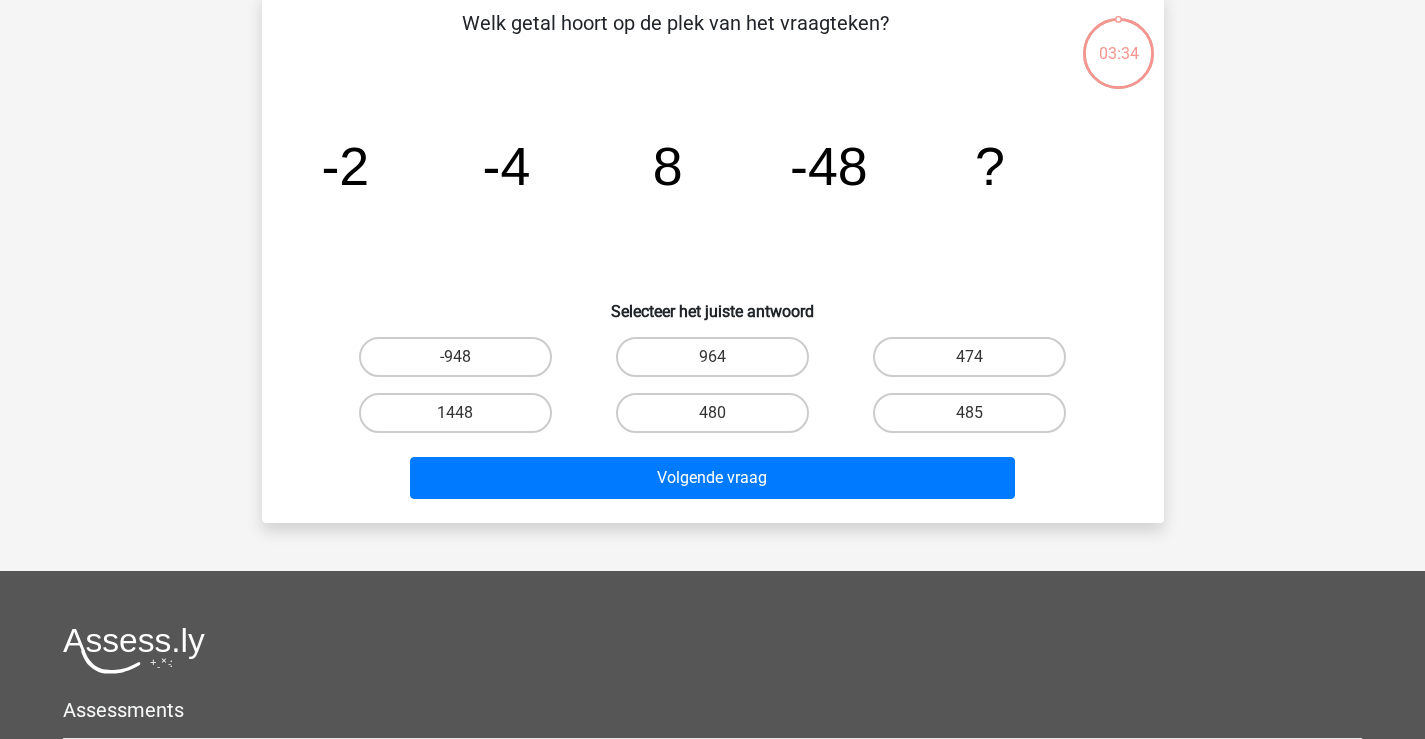 scroll, scrollTop: 92, scrollLeft: 0, axis: vertical 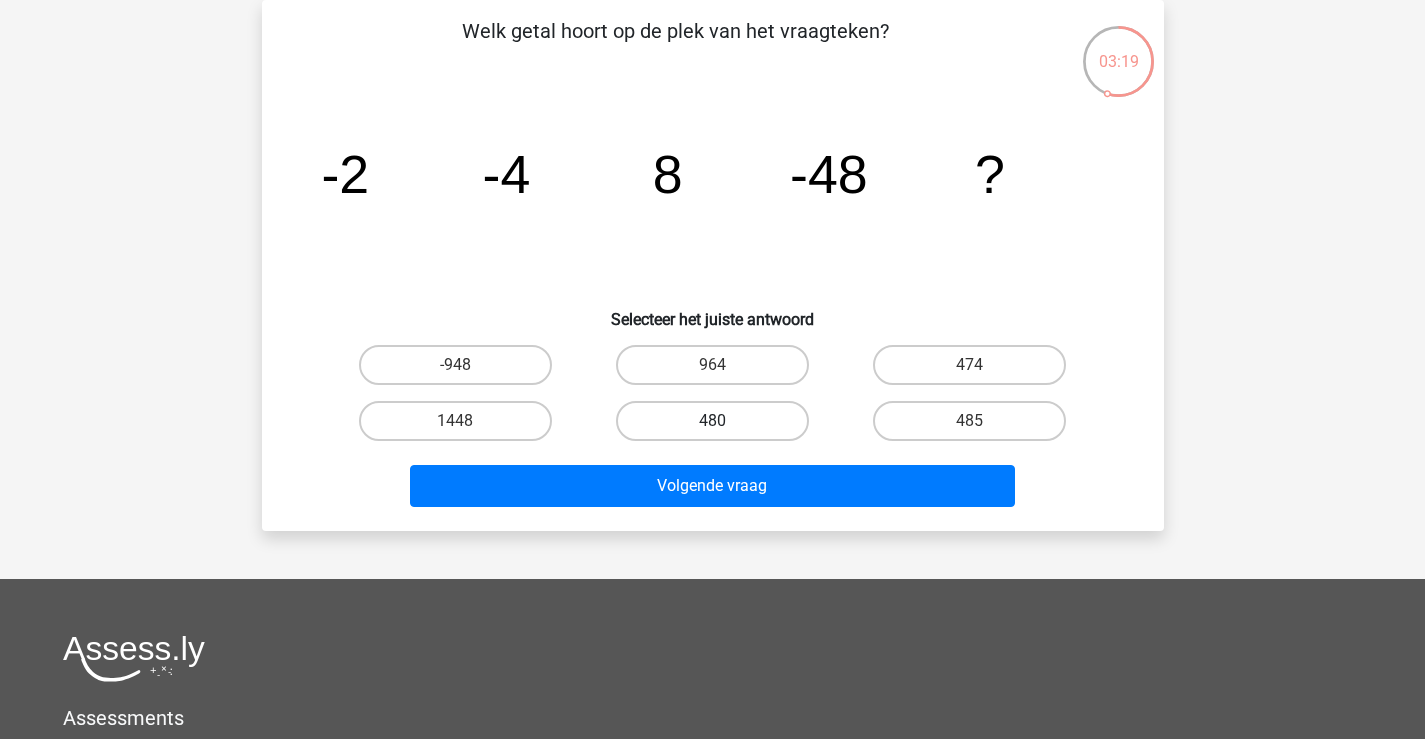 click on "480" at bounding box center (712, 421) 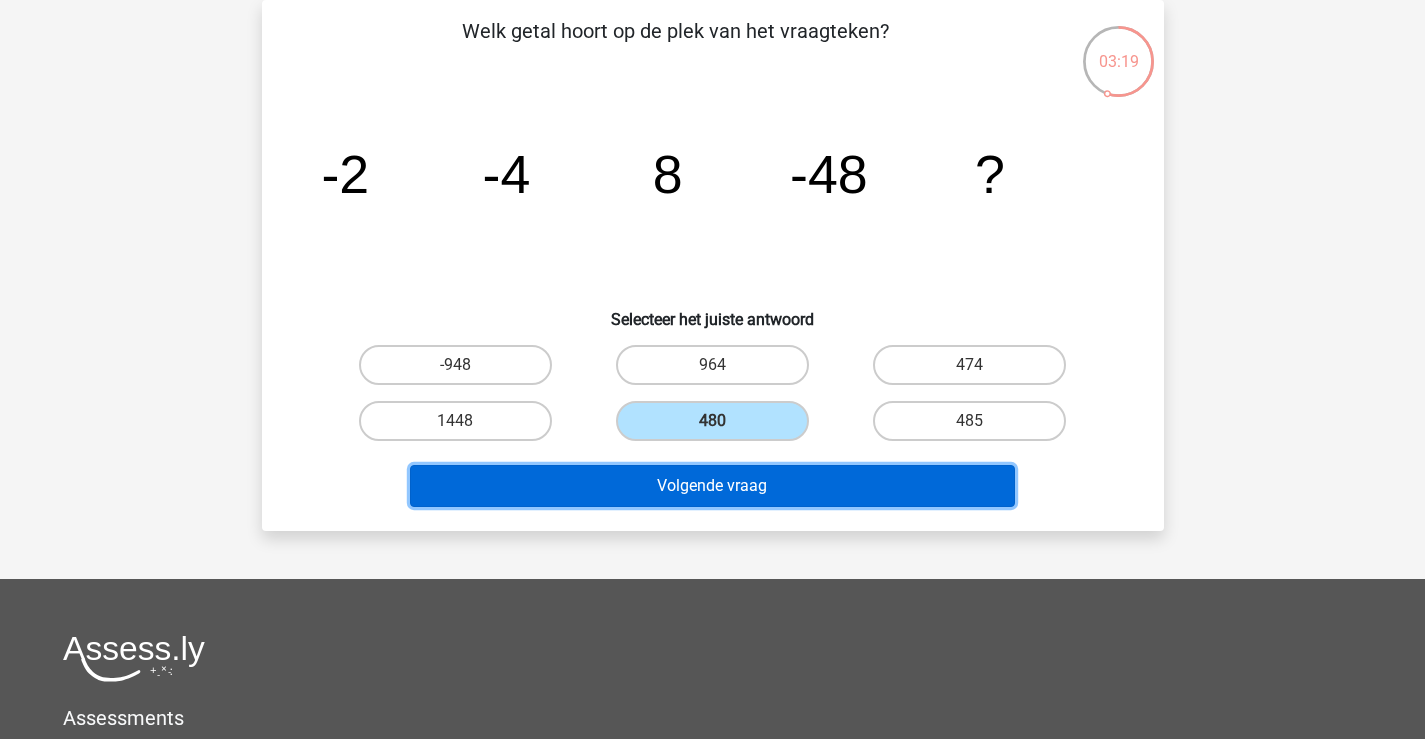 click on "Volgende vraag" at bounding box center [712, 486] 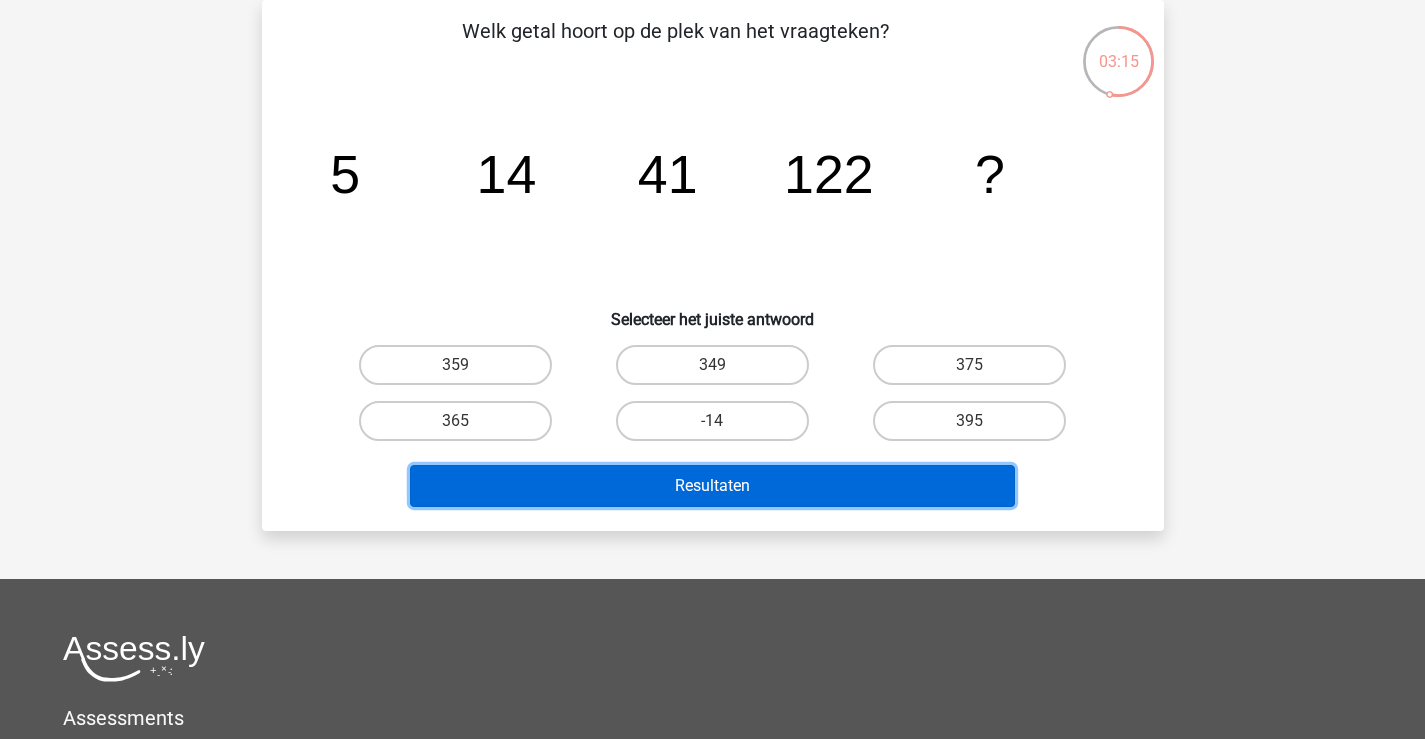 click on "Resultaten" at bounding box center [712, 486] 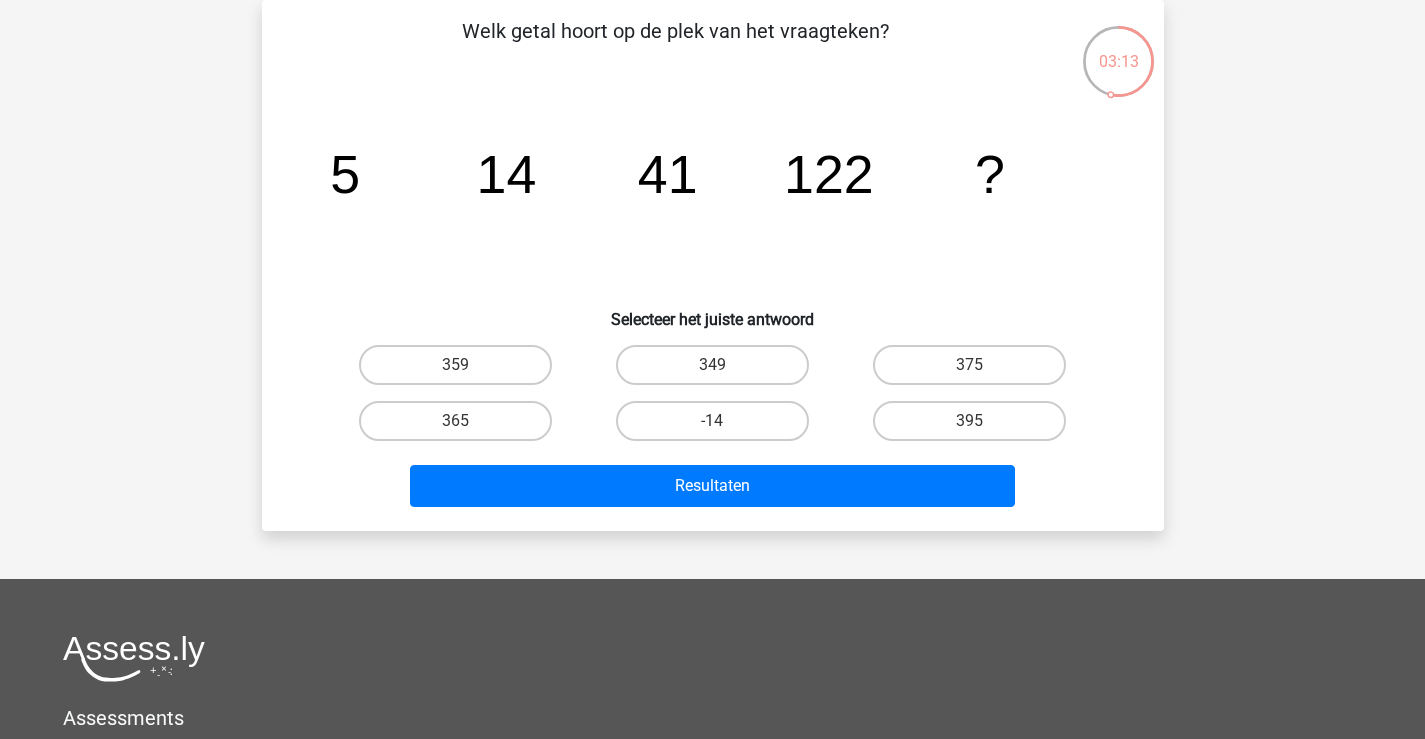 click on "image/svg+xml
5
14
41
122
?" 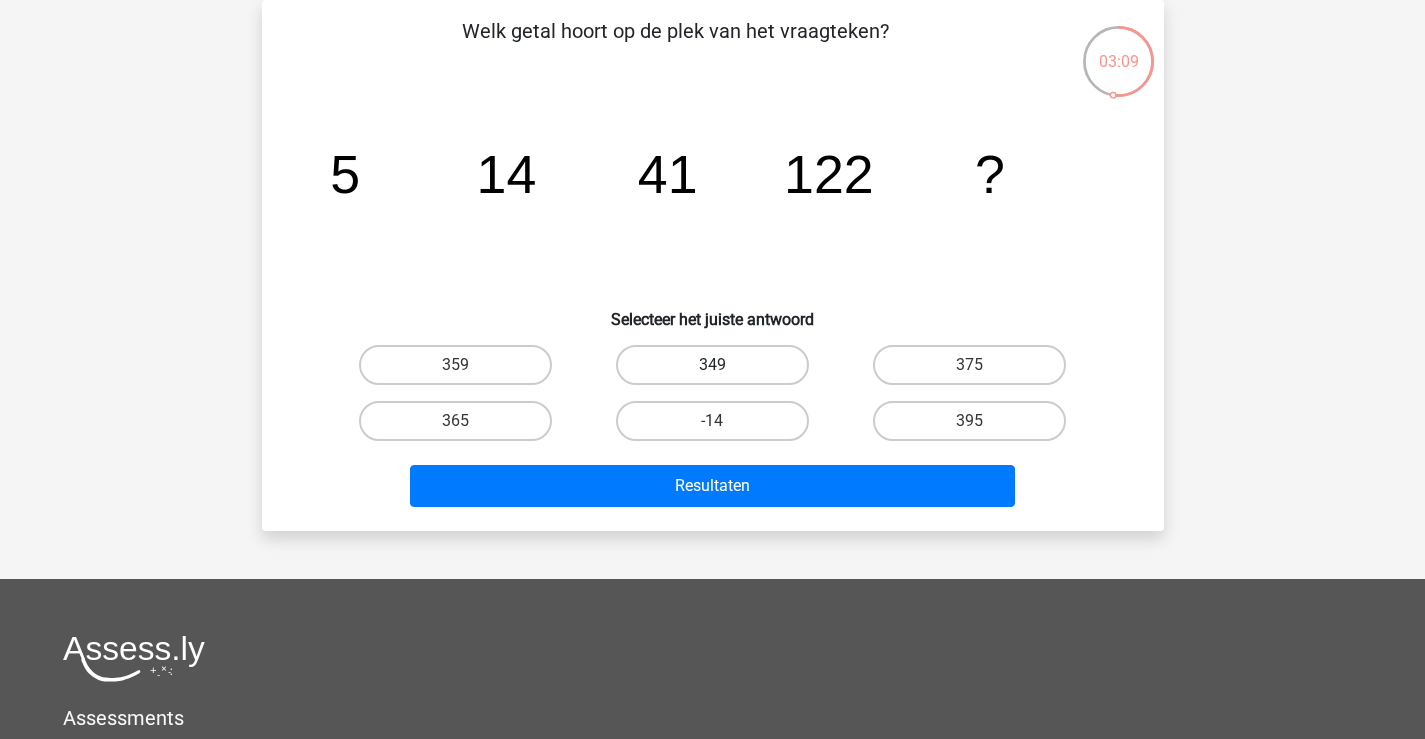 click on "349" at bounding box center (712, 365) 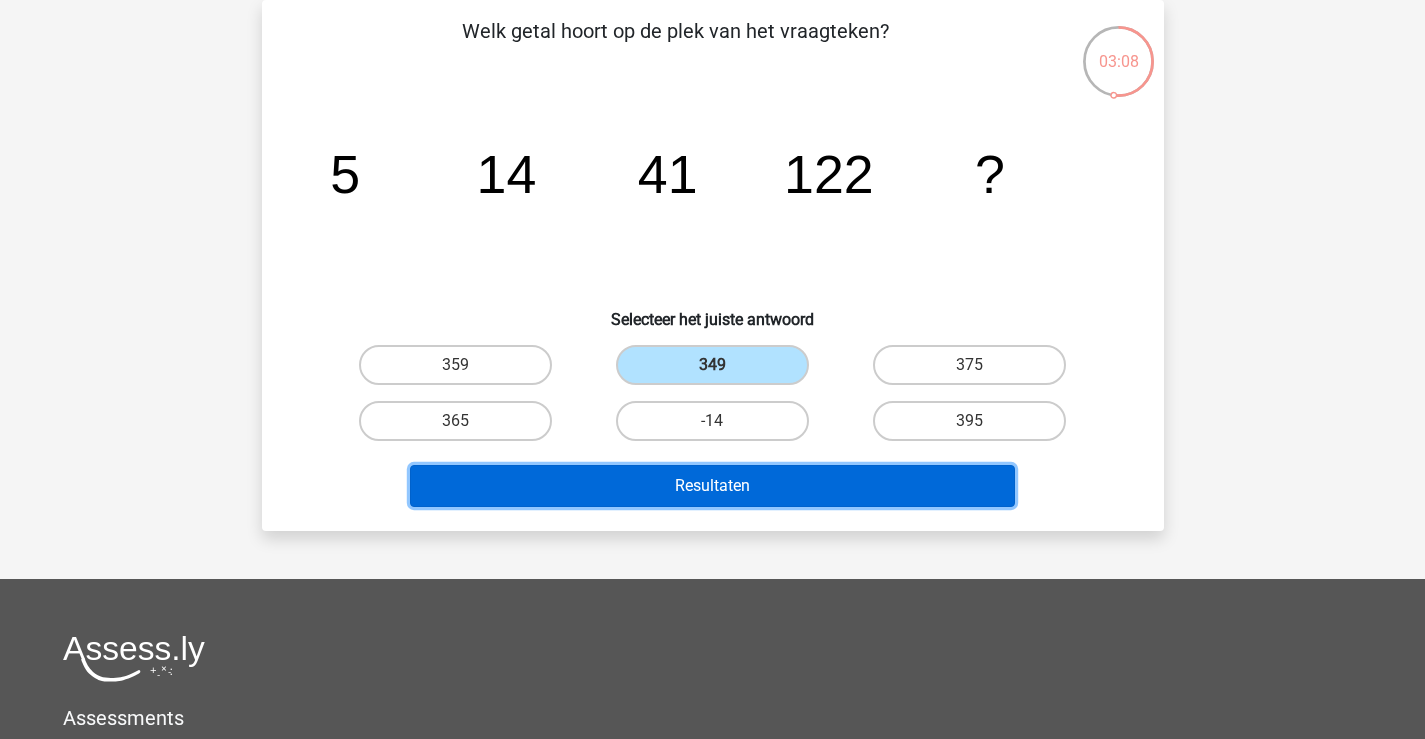 click on "Resultaten" at bounding box center (712, 486) 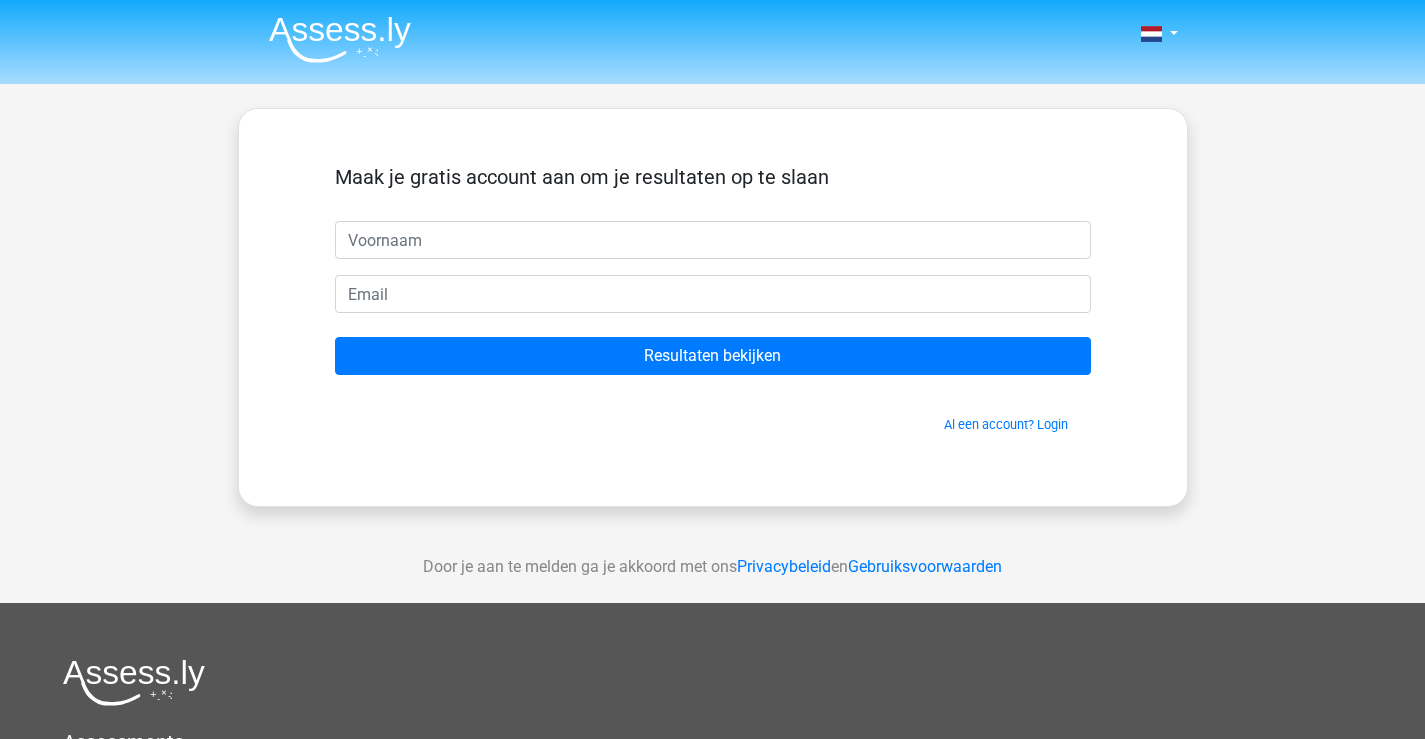 scroll, scrollTop: 0, scrollLeft: 0, axis: both 